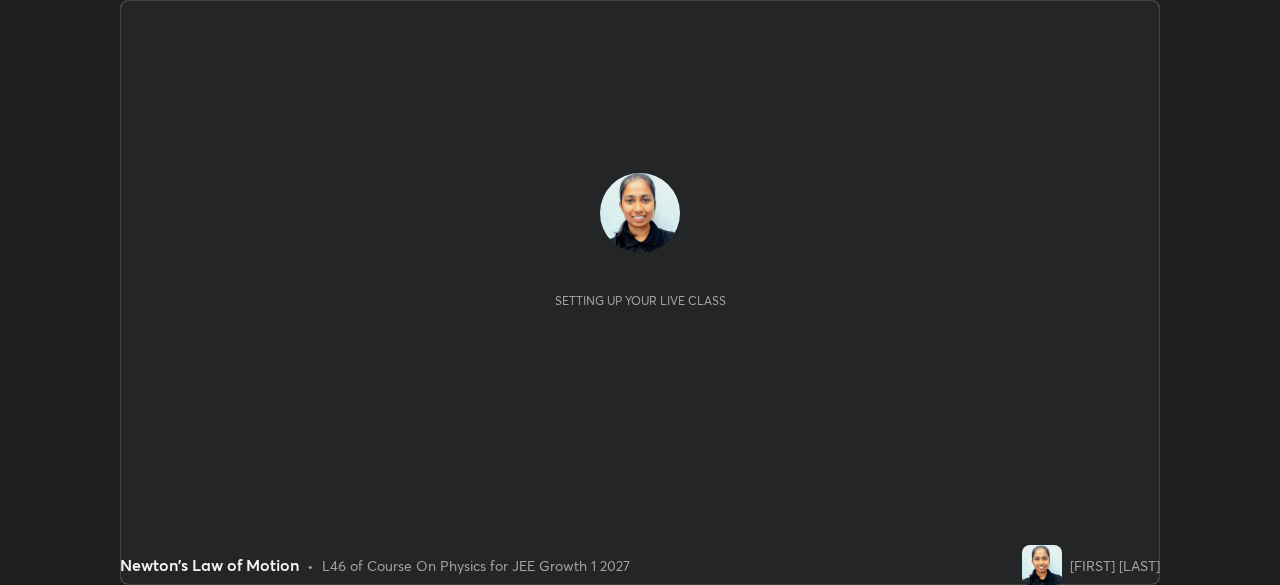 scroll, scrollTop: 0, scrollLeft: 0, axis: both 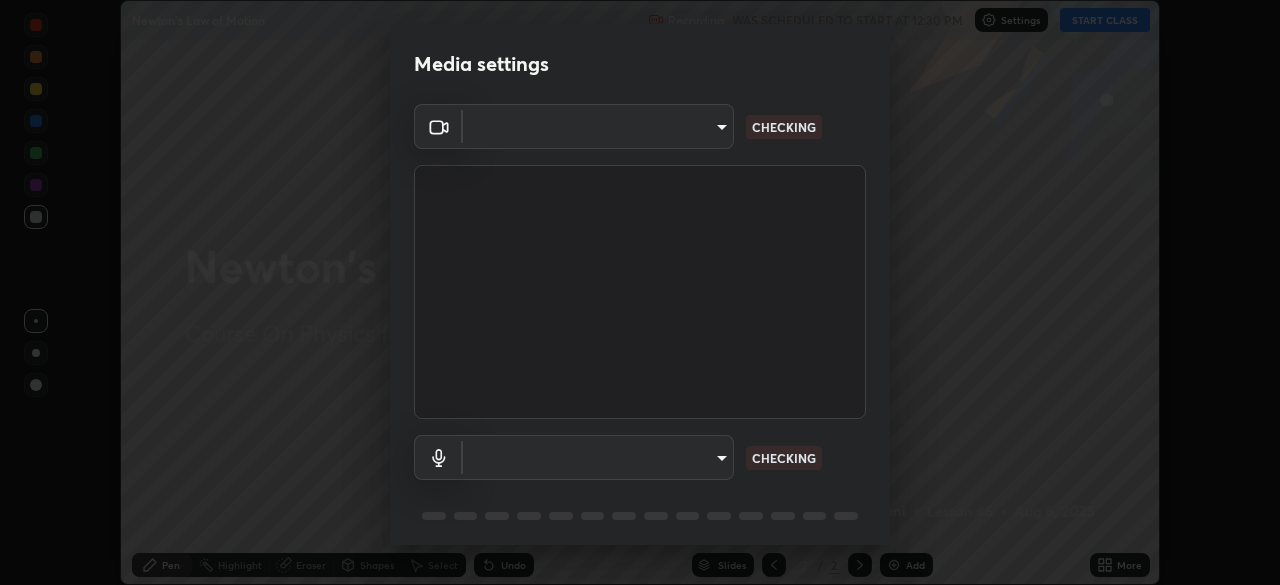 type on "1f9a14f4e709457ebf112205797e18a3e67481265364eba5019e6b99b7ce7553" 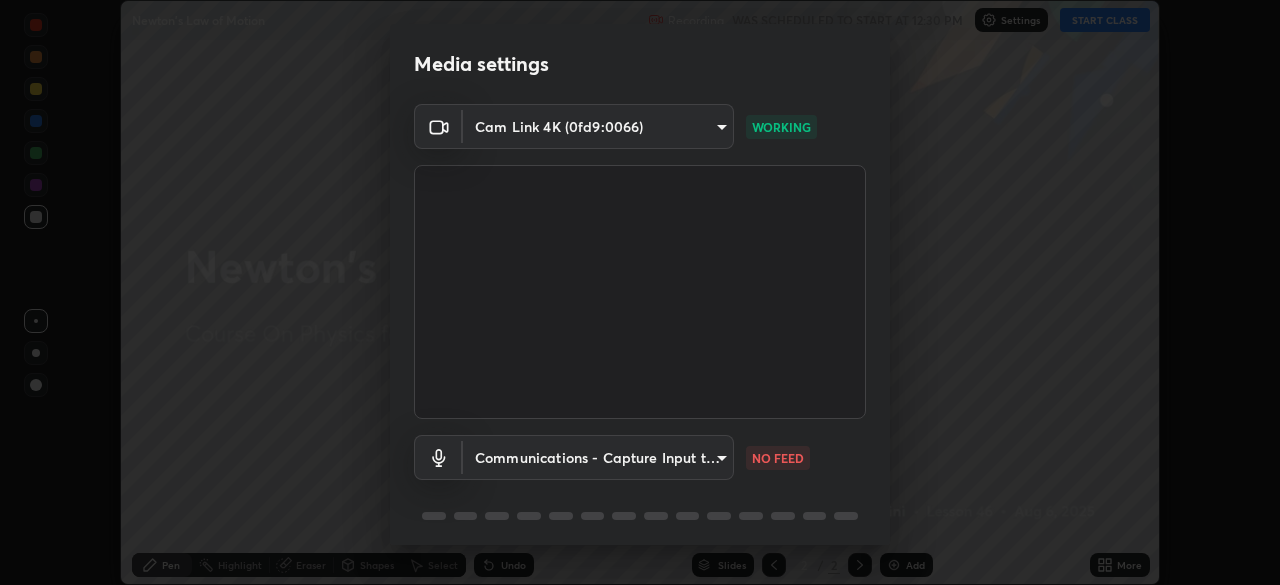 click on "Erase all Newton's Law of Motion Recording WAS SCHEDULED TO START AT  [TIME] Settings START CLASS Setting up your live class Newton's Law of Motion • L46 of Course On Physics for JEE Growth 1 2027 [FIRST] [LAST] Pen Highlight Eraser Shapes Select Undo Slides 2 / 2 Add More No doubts shared Encourage your learners to ask a doubt for better clarity Report an issue Reason for reporting Buffering Chat not working Audio - Video sync issue Educator video quality low ​ Attach an image Report Media settings Cam Link 4K (0fd9:0066) 1f9a14f4e709457ebf112205797e18a3e67481265364eba5019e6b99b7ce7553 WORKING Communications - Capture Input terminal (Digital Array MIC) communications NO FEED 1 / 5 Next" at bounding box center [640, 292] 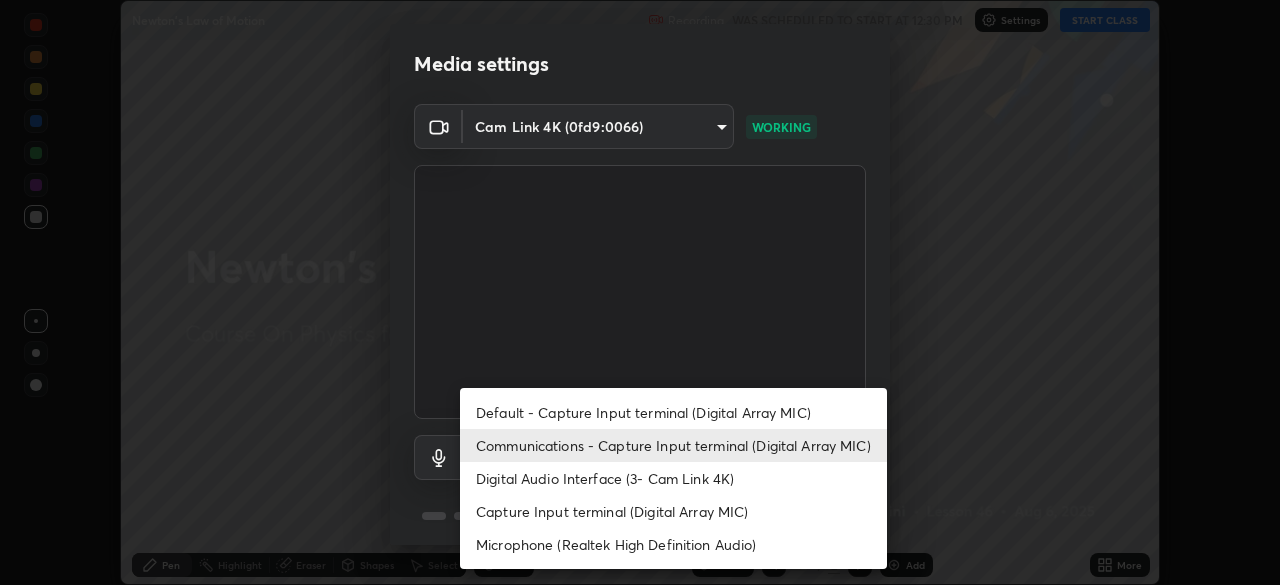 click on "Default - Capture Input terminal (Digital Array MIC)" at bounding box center [673, 412] 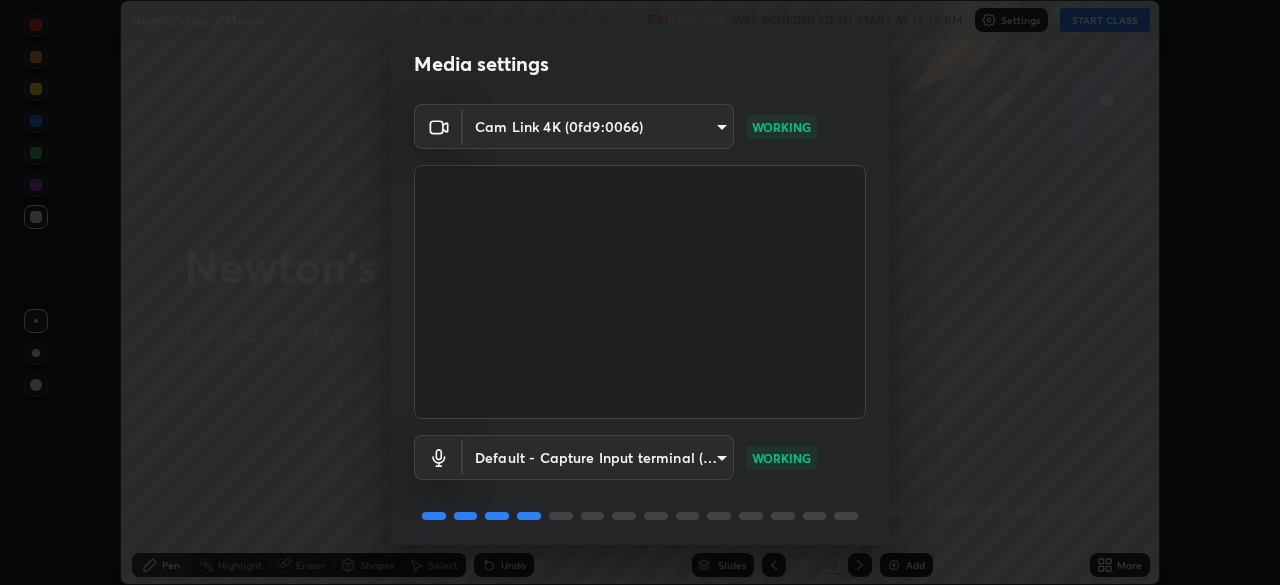 scroll, scrollTop: 71, scrollLeft: 0, axis: vertical 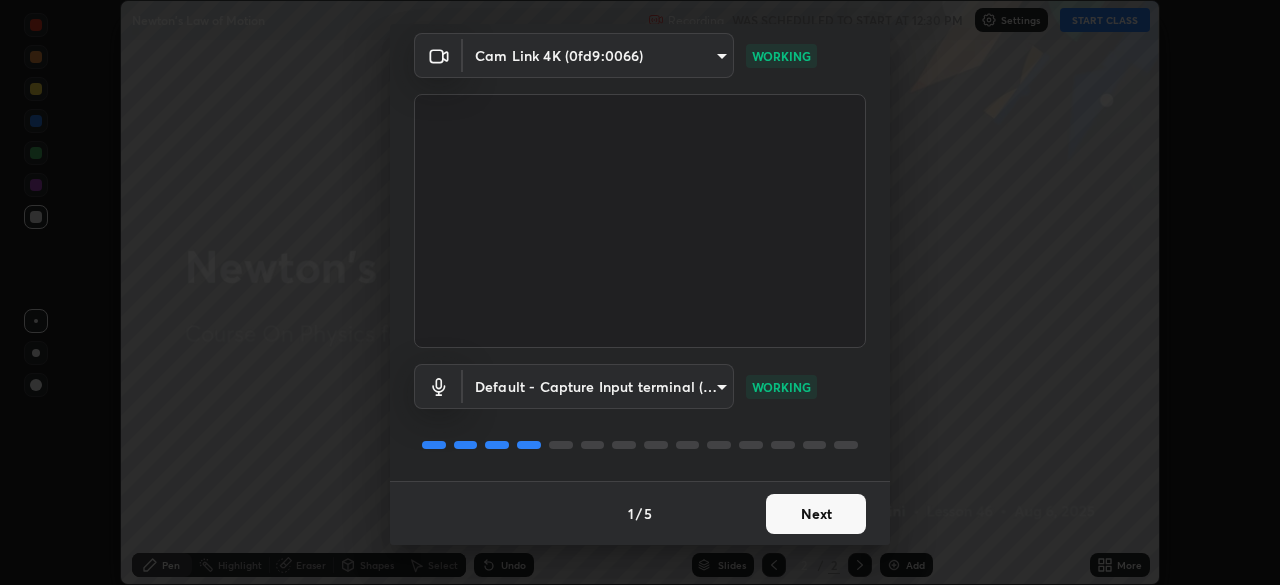 click on "Next" at bounding box center (816, 514) 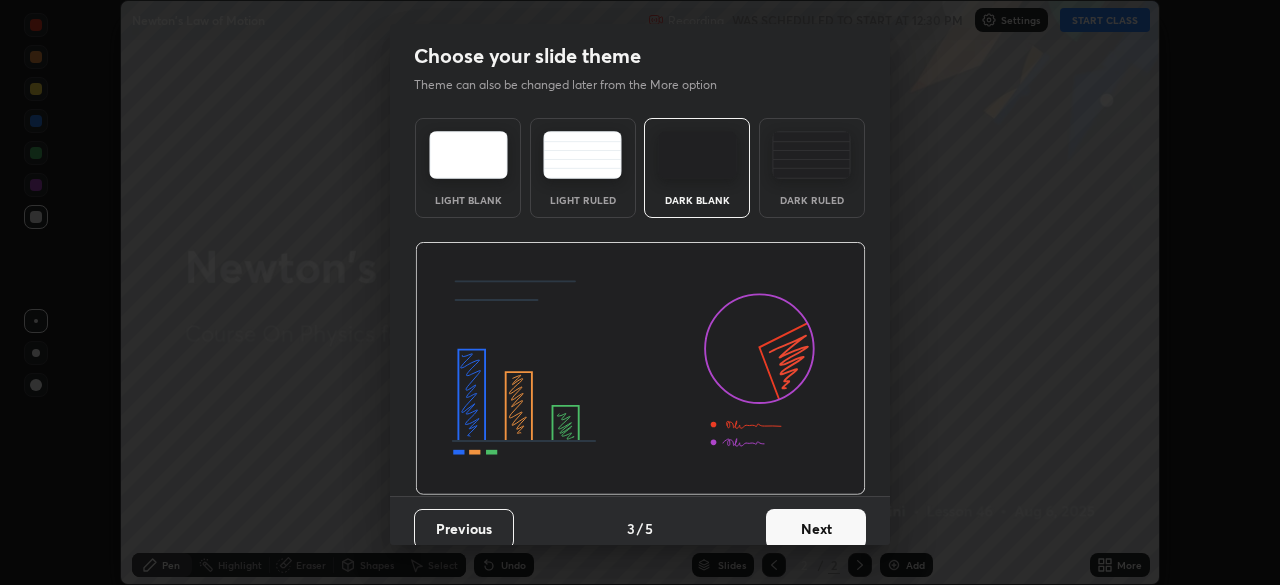 click on "Next" at bounding box center [816, 529] 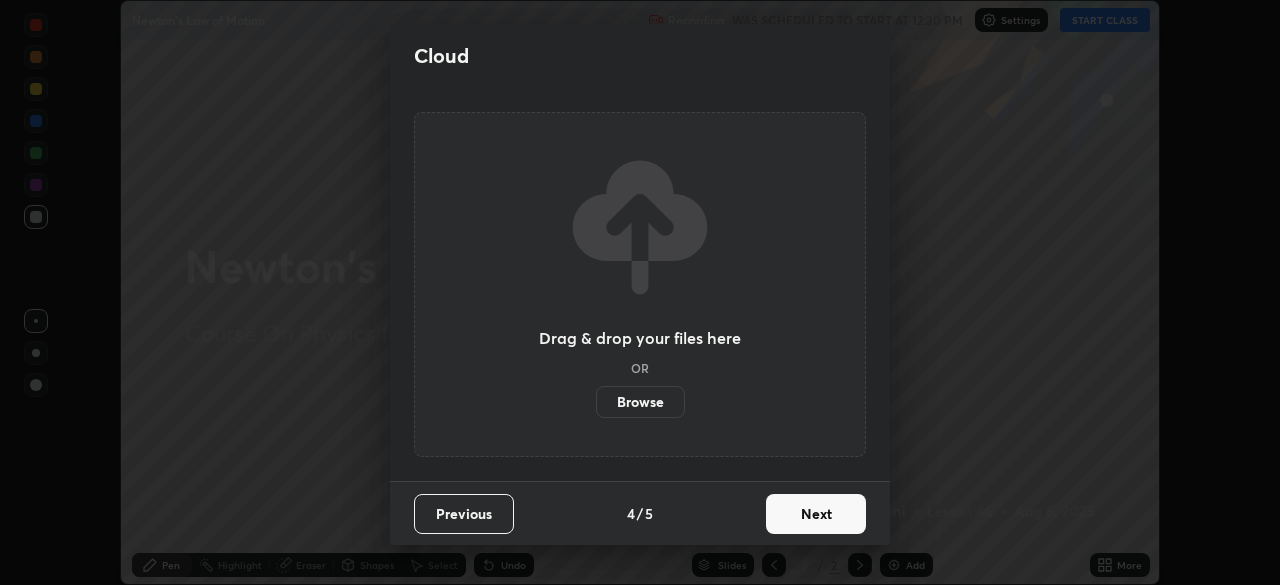 click on "Next" at bounding box center (816, 514) 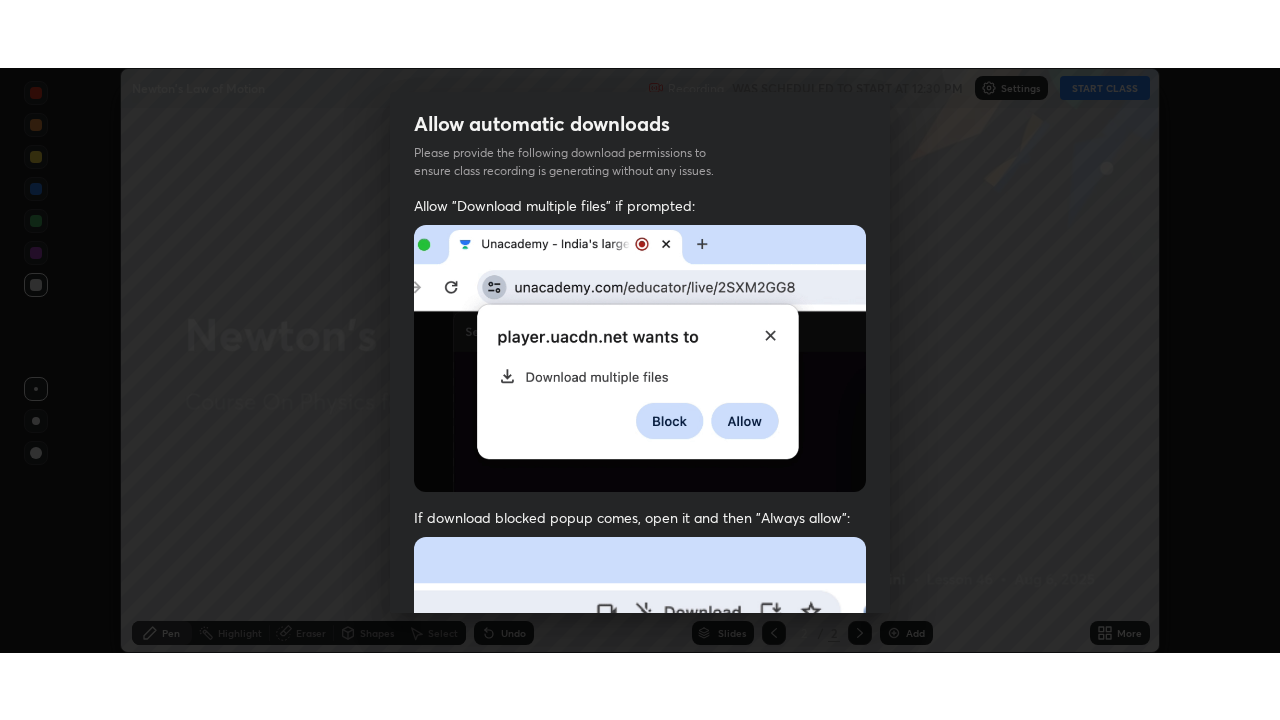 scroll, scrollTop: 479, scrollLeft: 0, axis: vertical 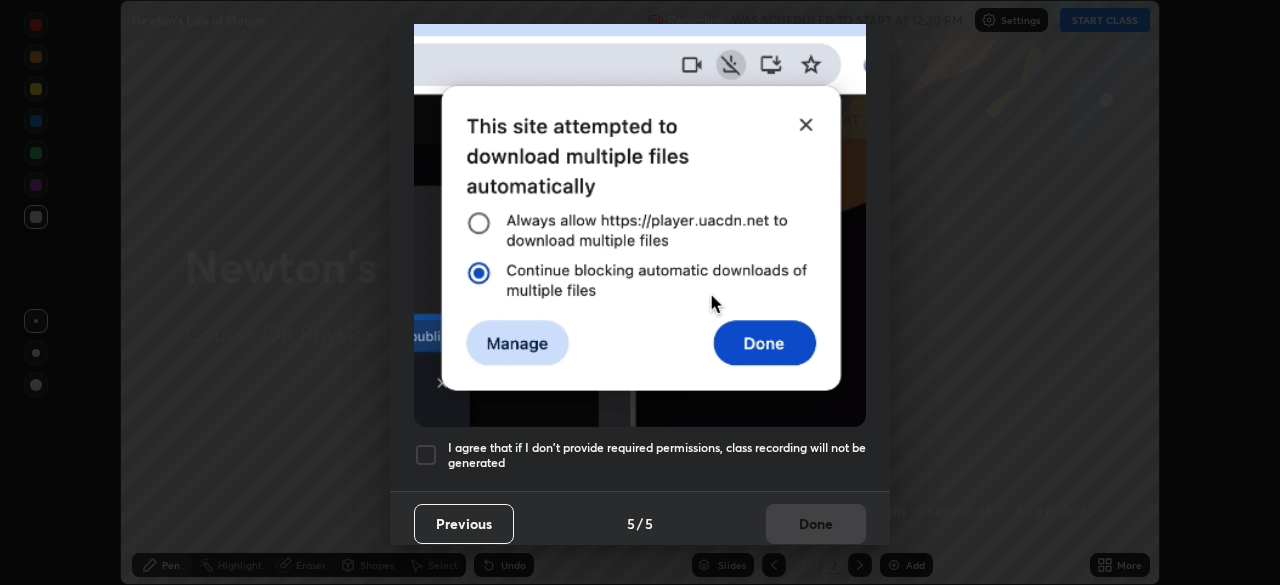 click on "Allow "Download multiple files" if prompted: If download blocked popup comes, open it and then "Always allow": I agree that if I don't provide required permissions, class recording will not be generated" at bounding box center (640, 70) 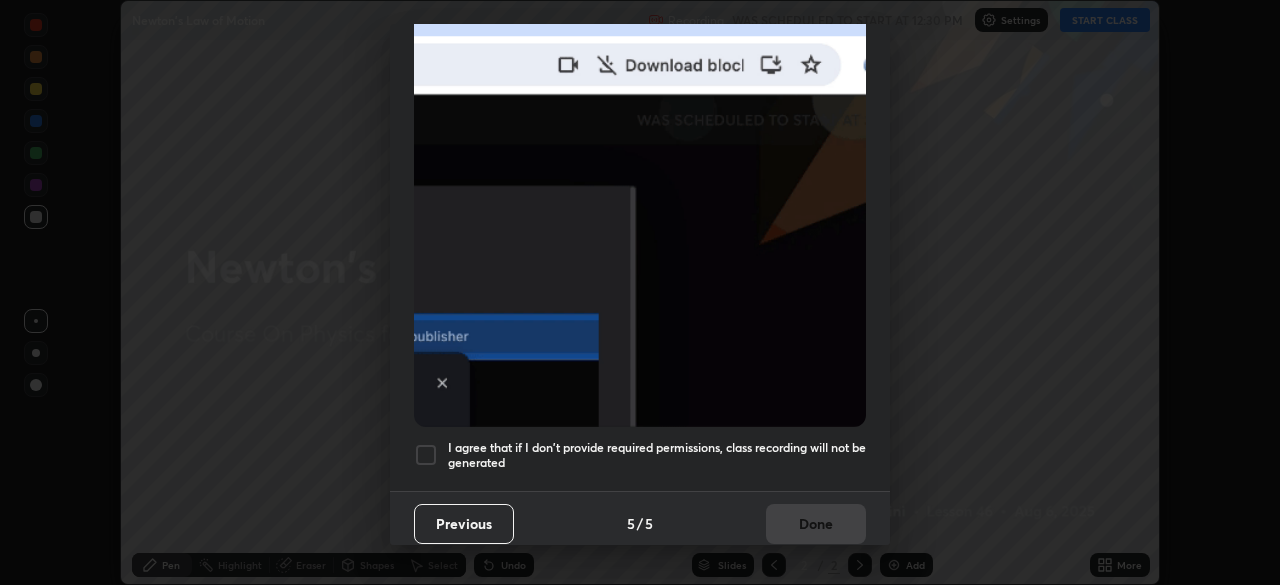 click on "I agree that if I don't provide required permissions, class recording will not be generated" at bounding box center (657, 455) 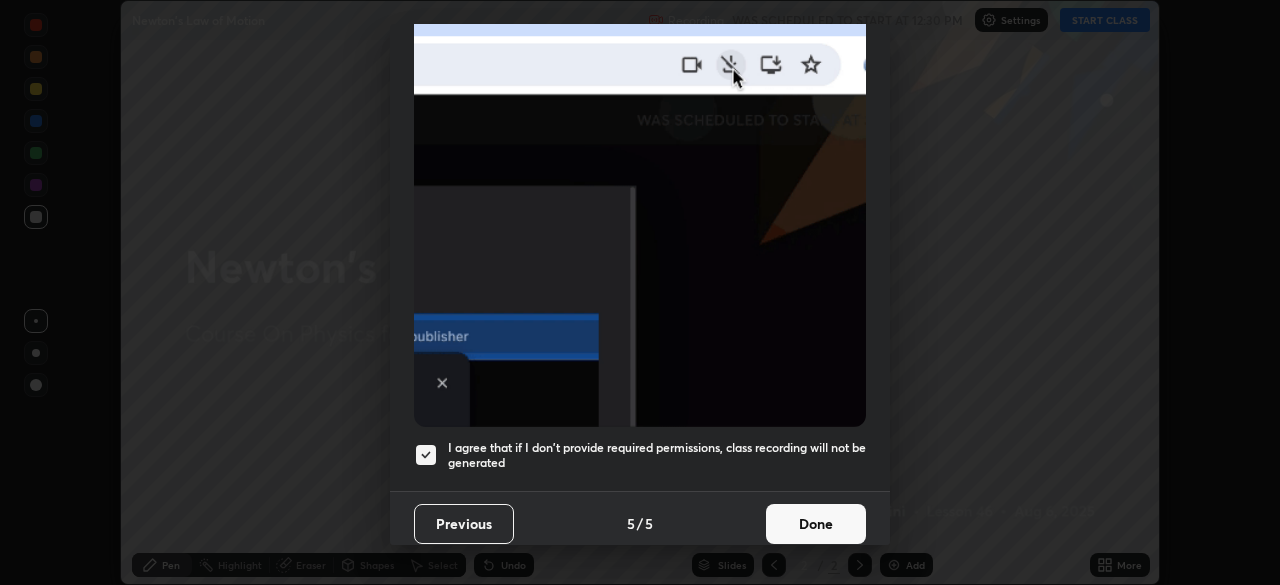 click on "Done" at bounding box center (816, 524) 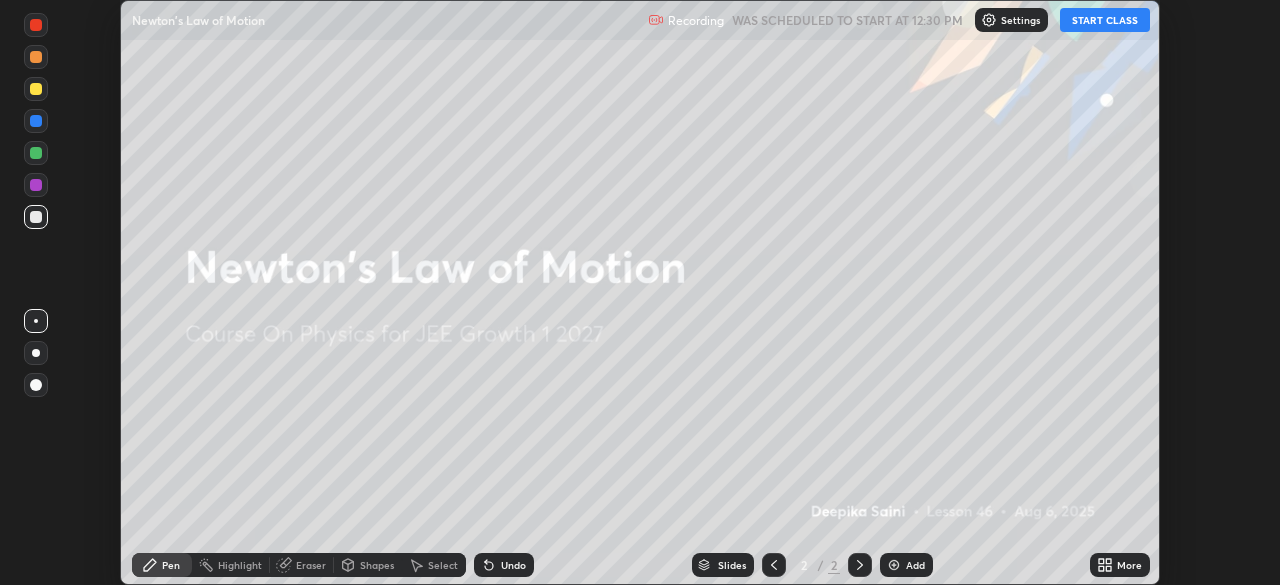 click on "START CLASS" at bounding box center (1105, 20) 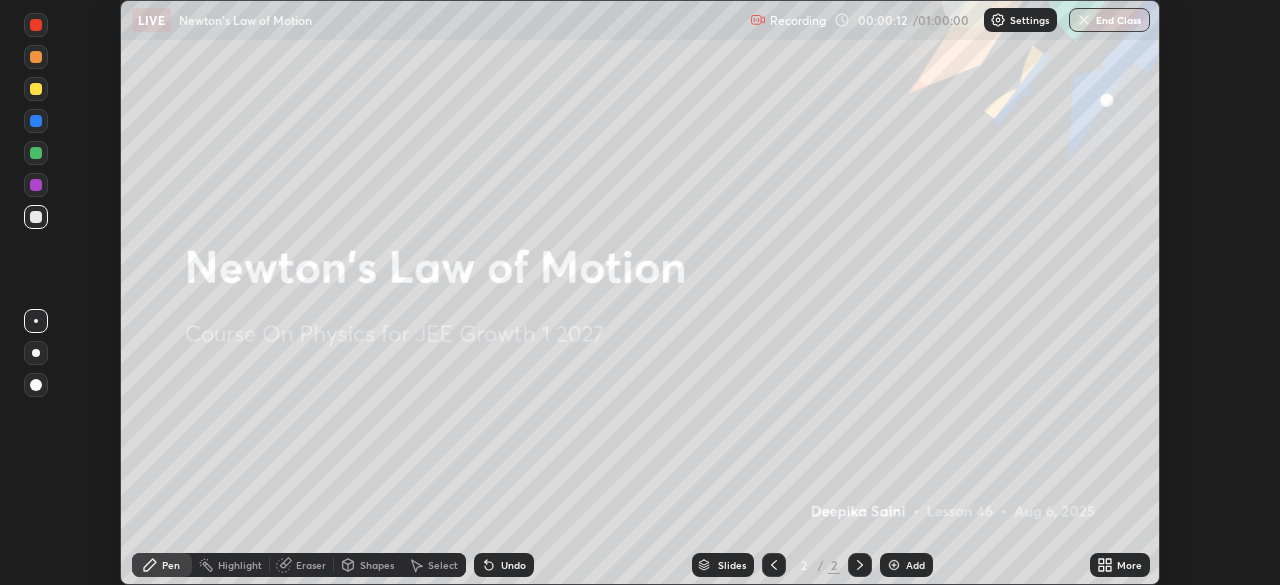 click on "More" at bounding box center [1129, 565] 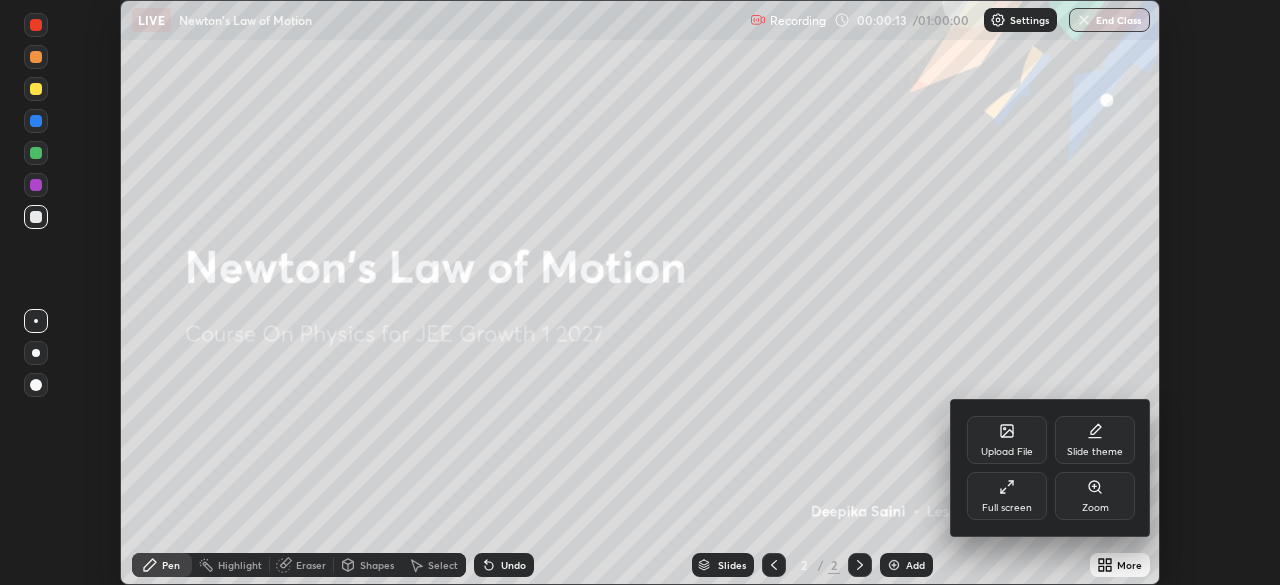 click on "Full screen" at bounding box center (1007, 508) 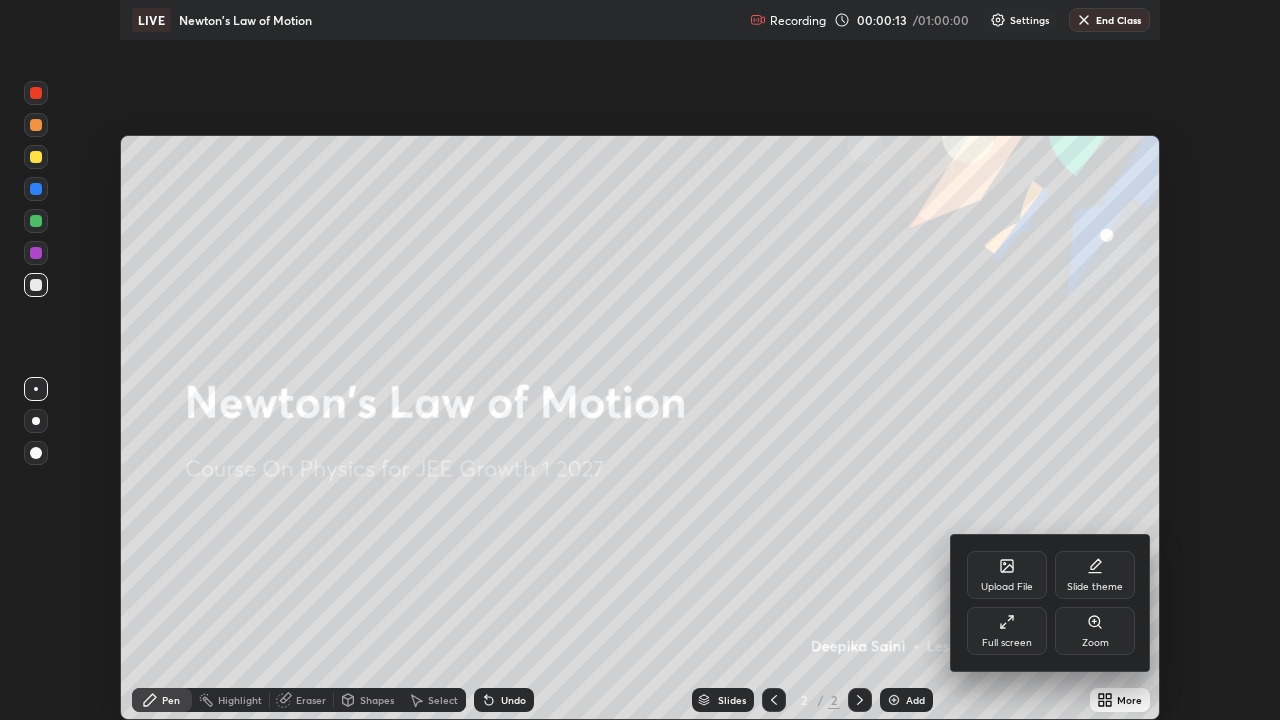 scroll, scrollTop: 99280, scrollLeft: 98720, axis: both 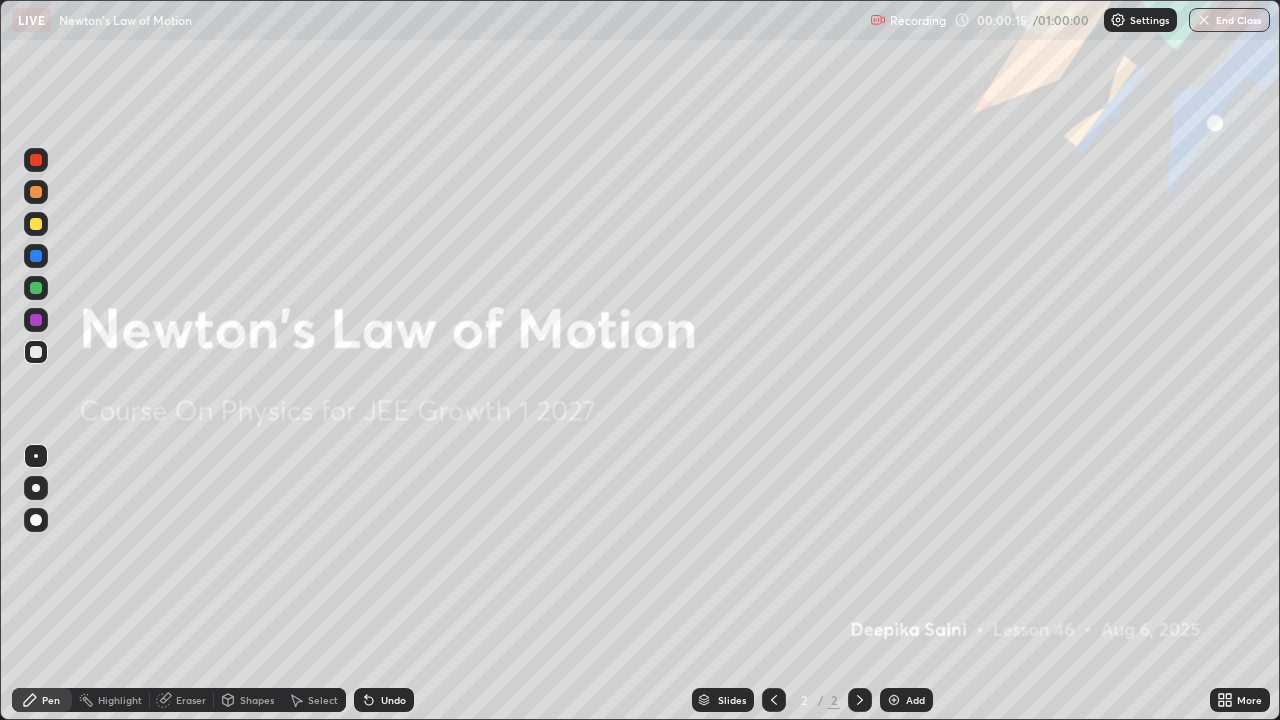 click on "Add" at bounding box center (915, 700) 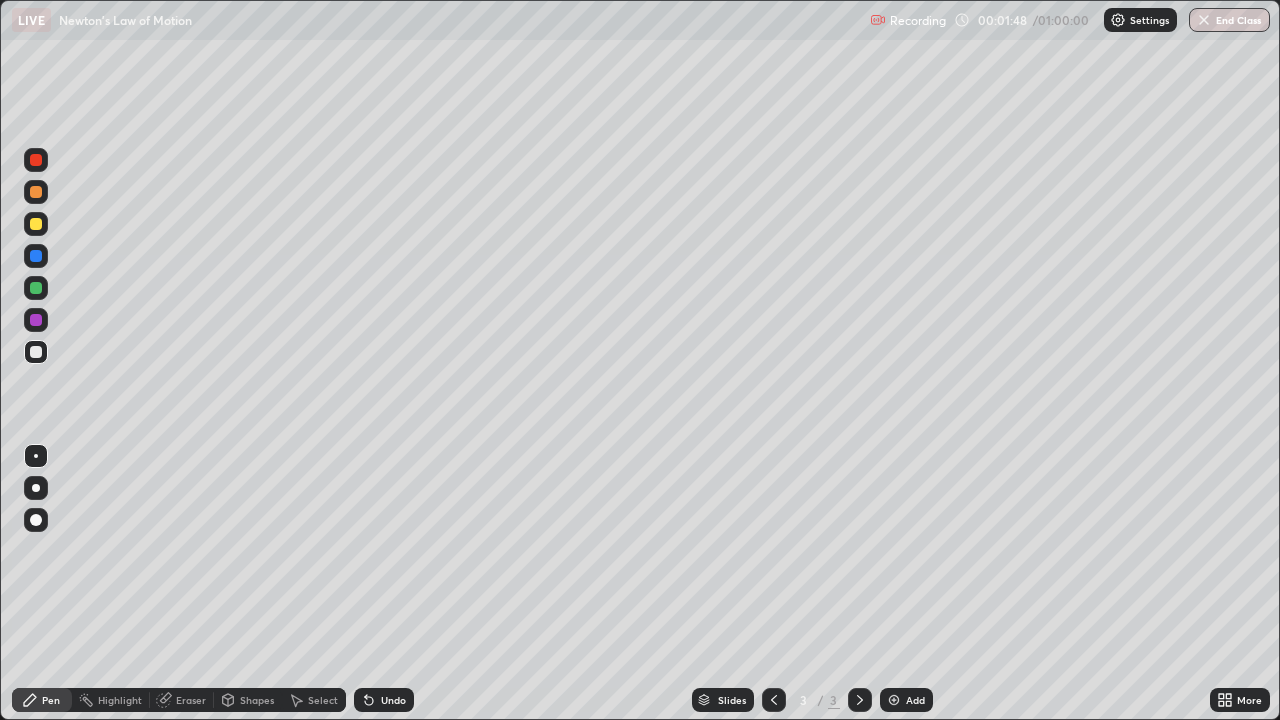 click at bounding box center [36, 520] 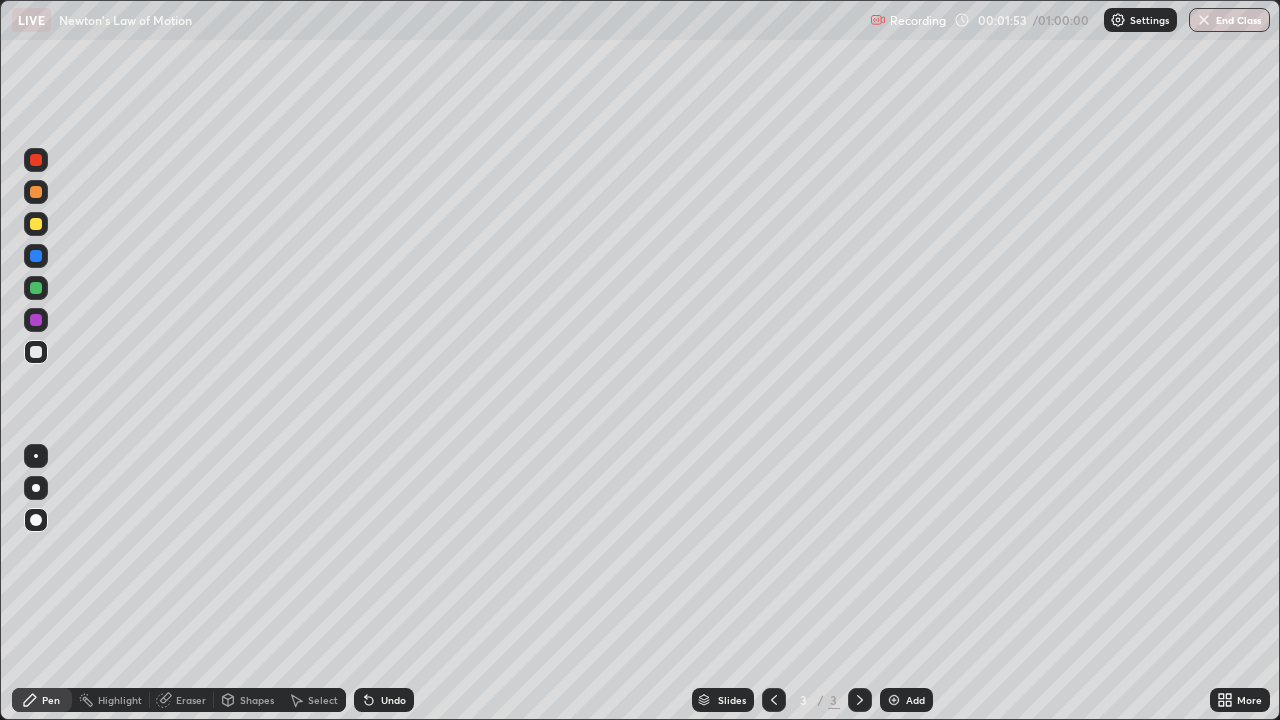 click at bounding box center (36, 320) 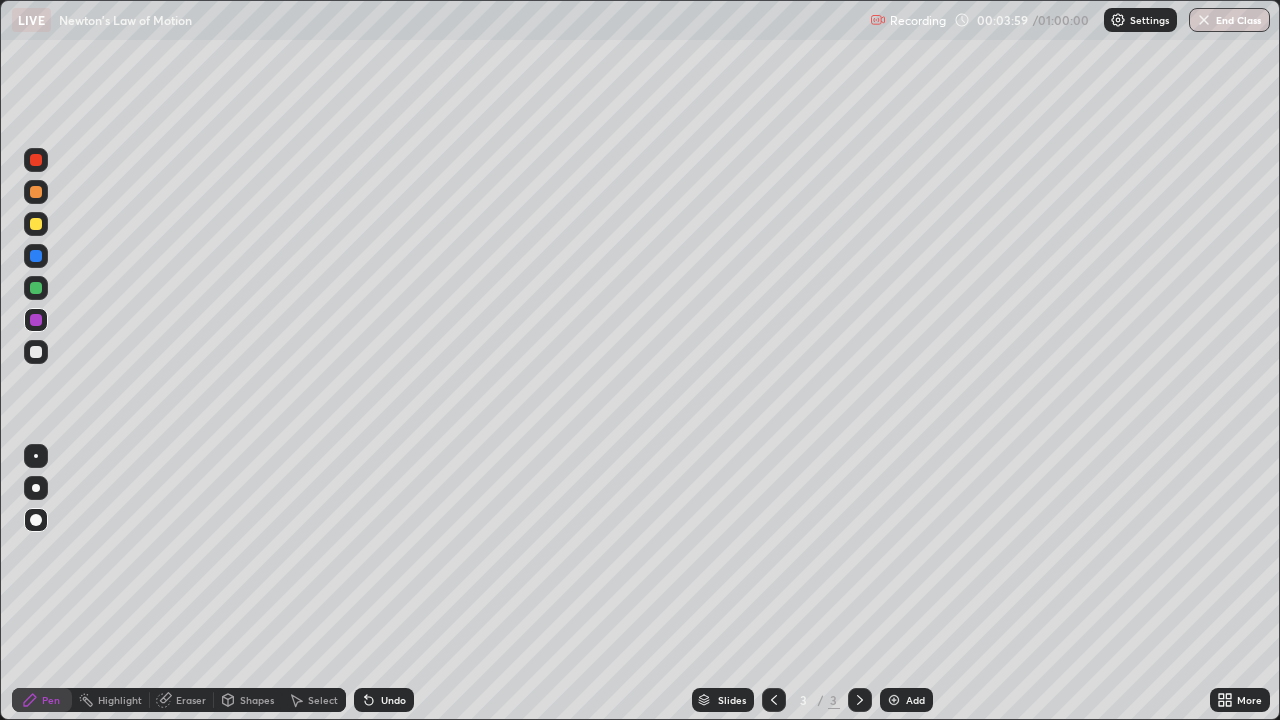 click at bounding box center [36, 352] 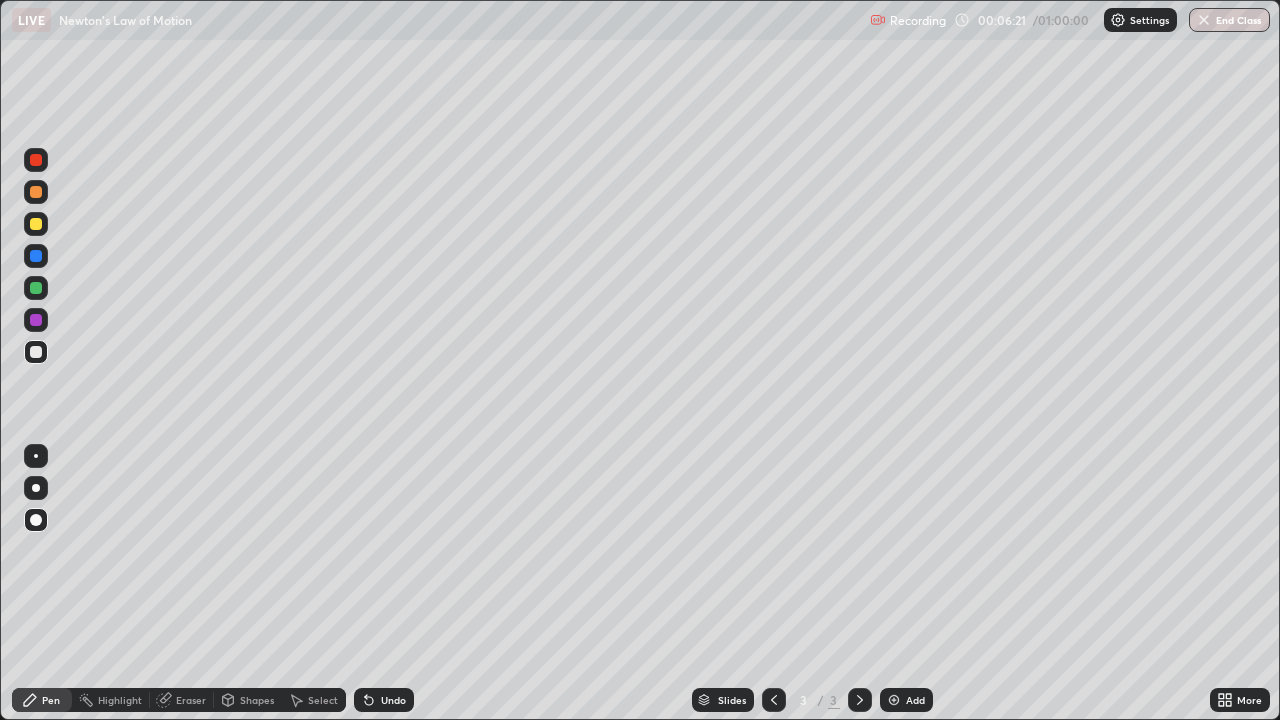 click on "Add" at bounding box center [915, 700] 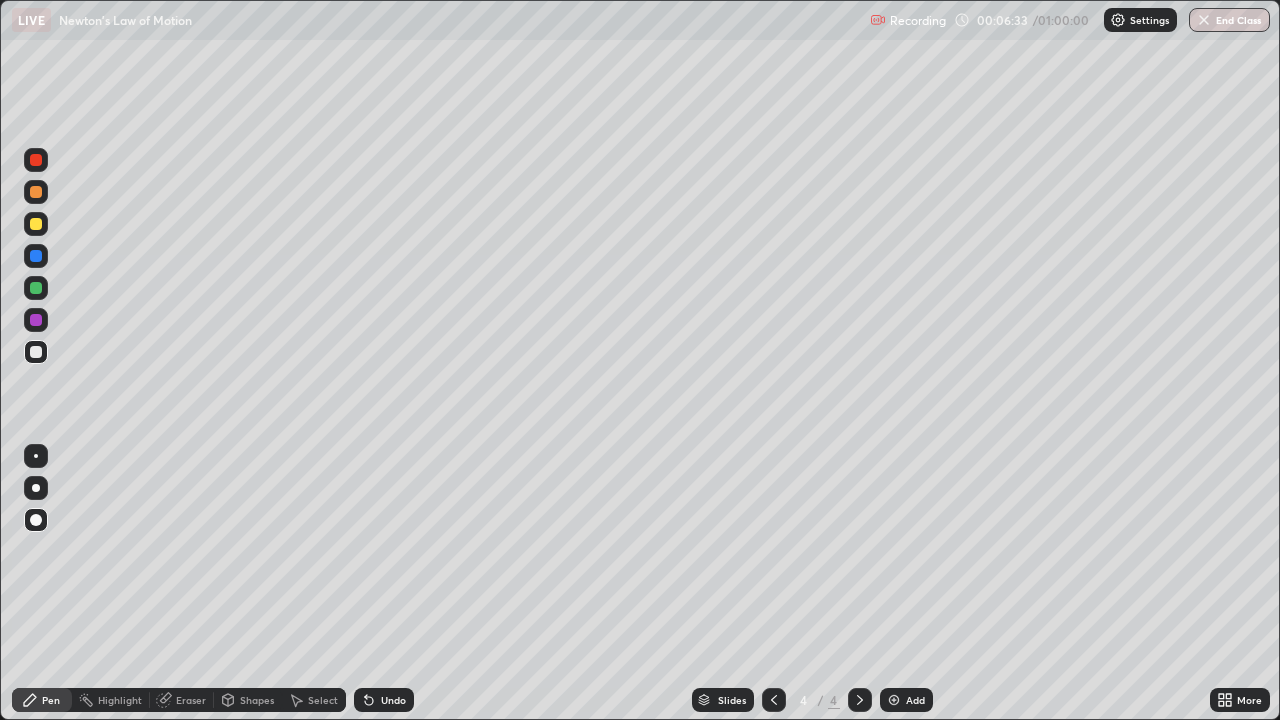 click at bounding box center (36, 224) 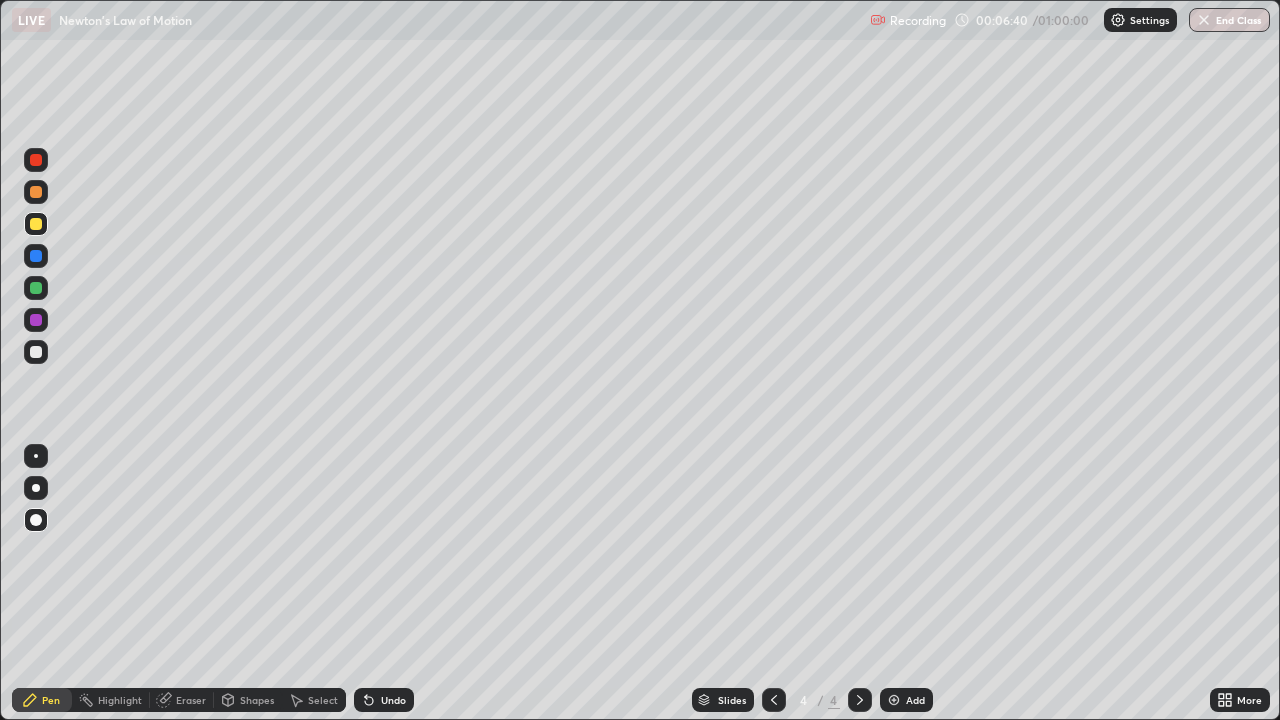 click at bounding box center (36, 352) 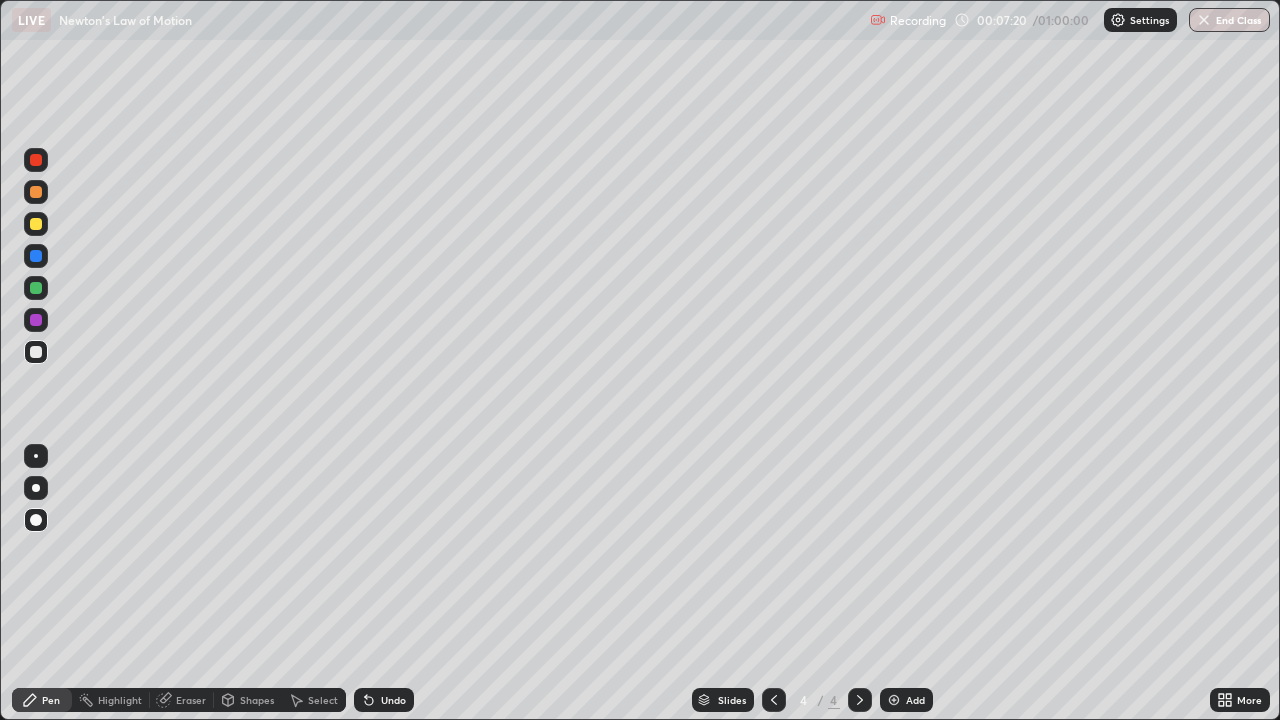 click on "Eraser" at bounding box center (191, 700) 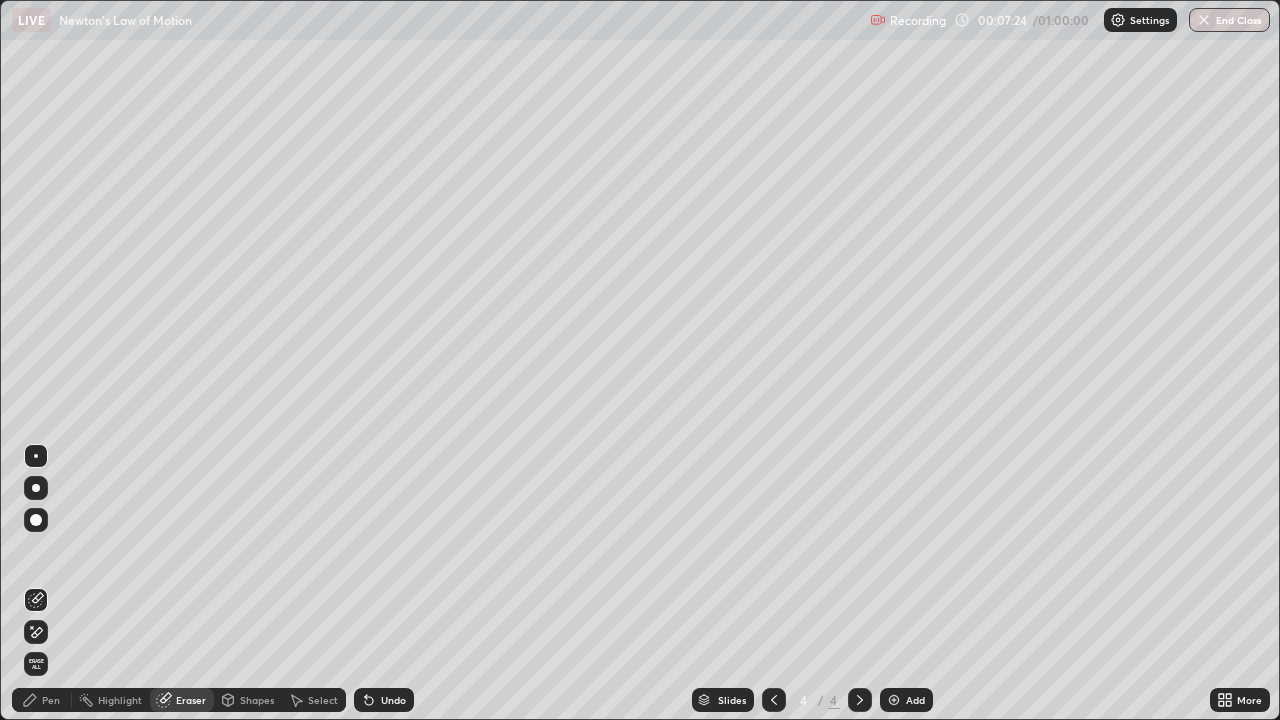 click on "Pen" at bounding box center [51, 700] 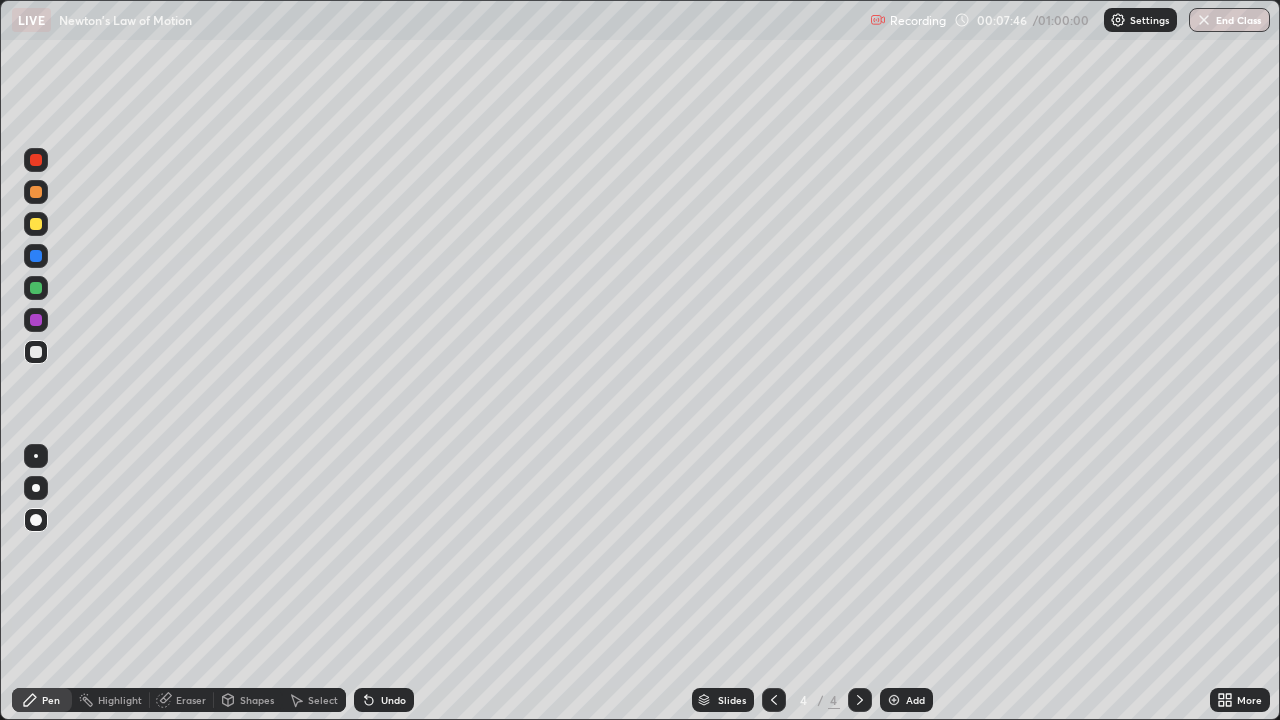 click on "Highlight" at bounding box center [120, 700] 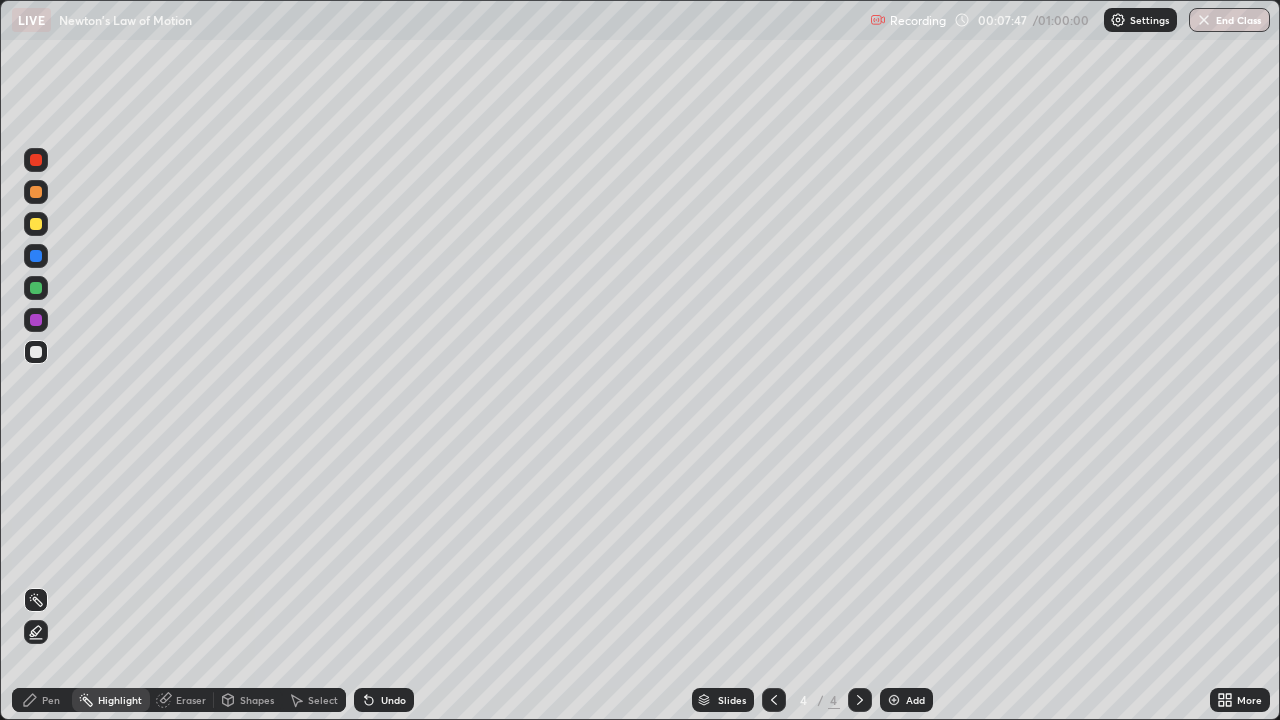 click on "Eraser" at bounding box center [191, 700] 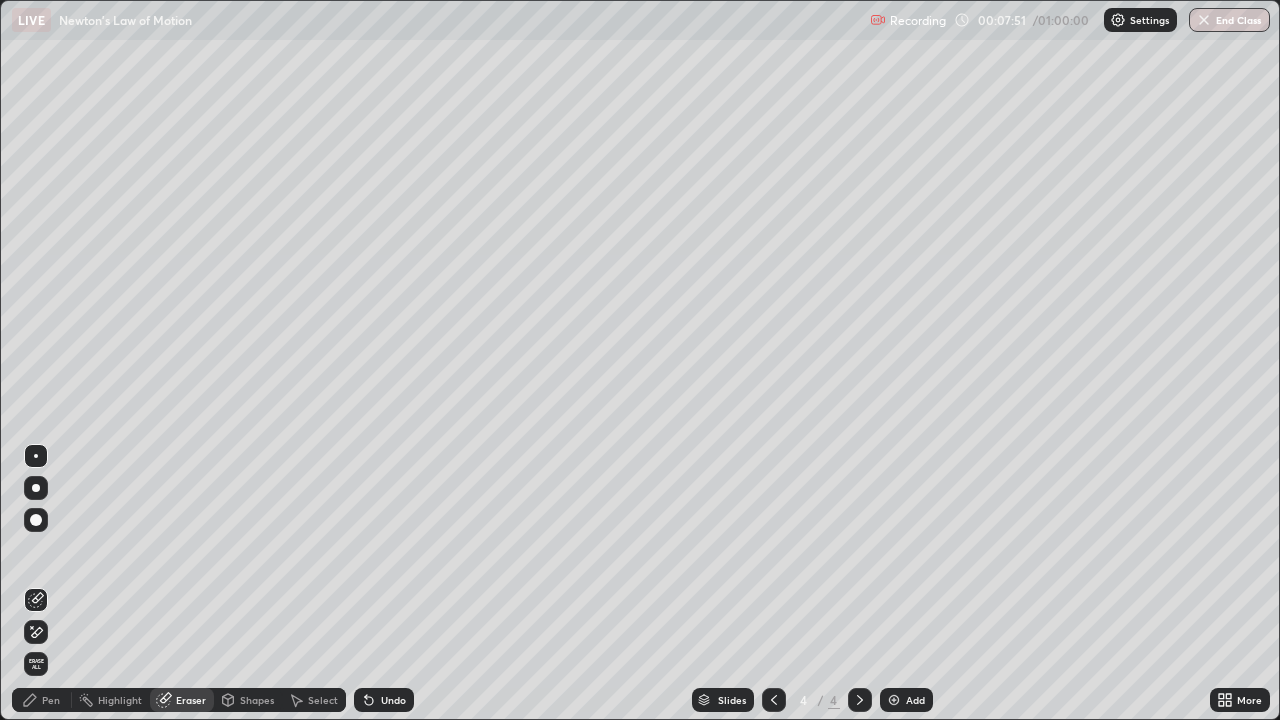 click on "Pen" at bounding box center (42, 700) 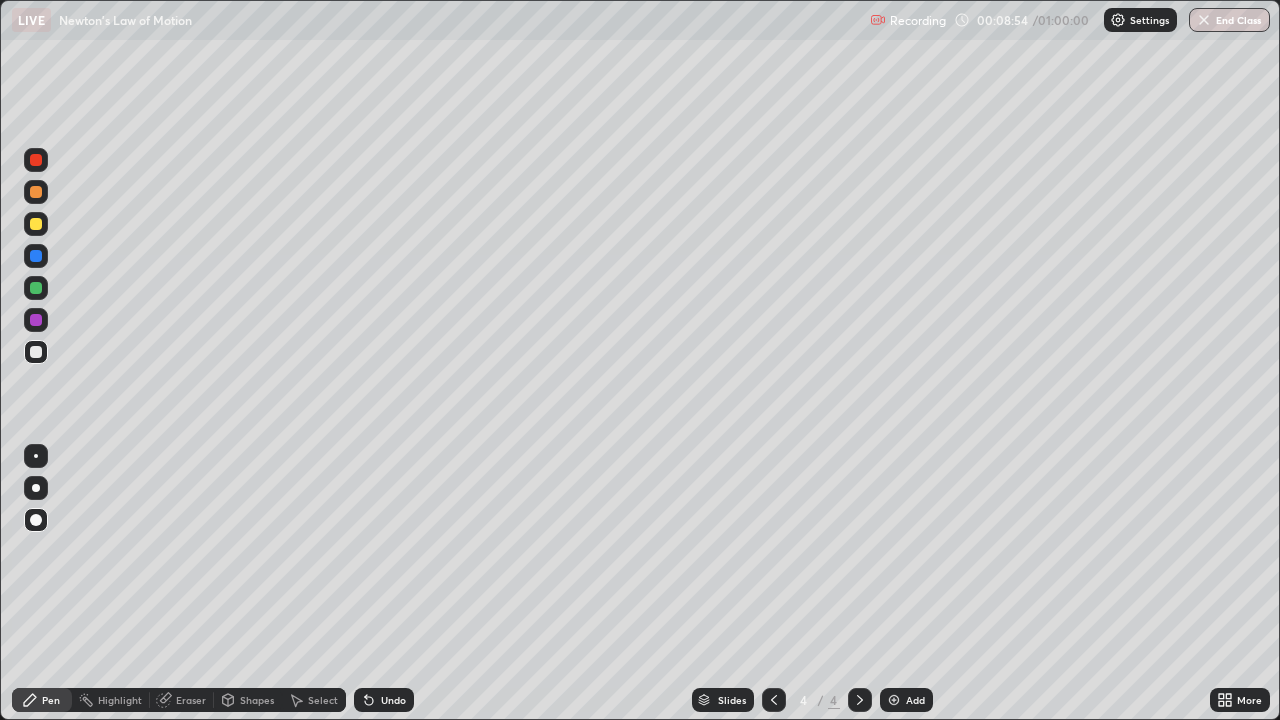 click on "Eraser" at bounding box center [191, 700] 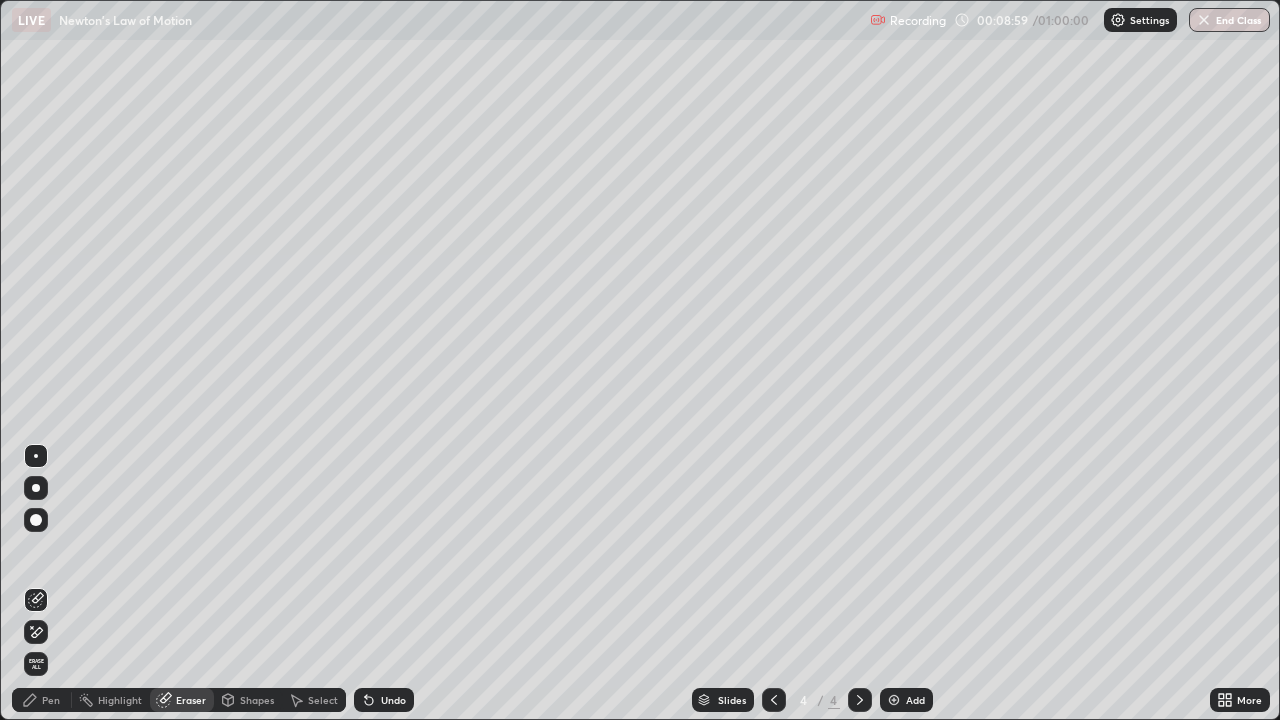 click on "Pen" at bounding box center [51, 700] 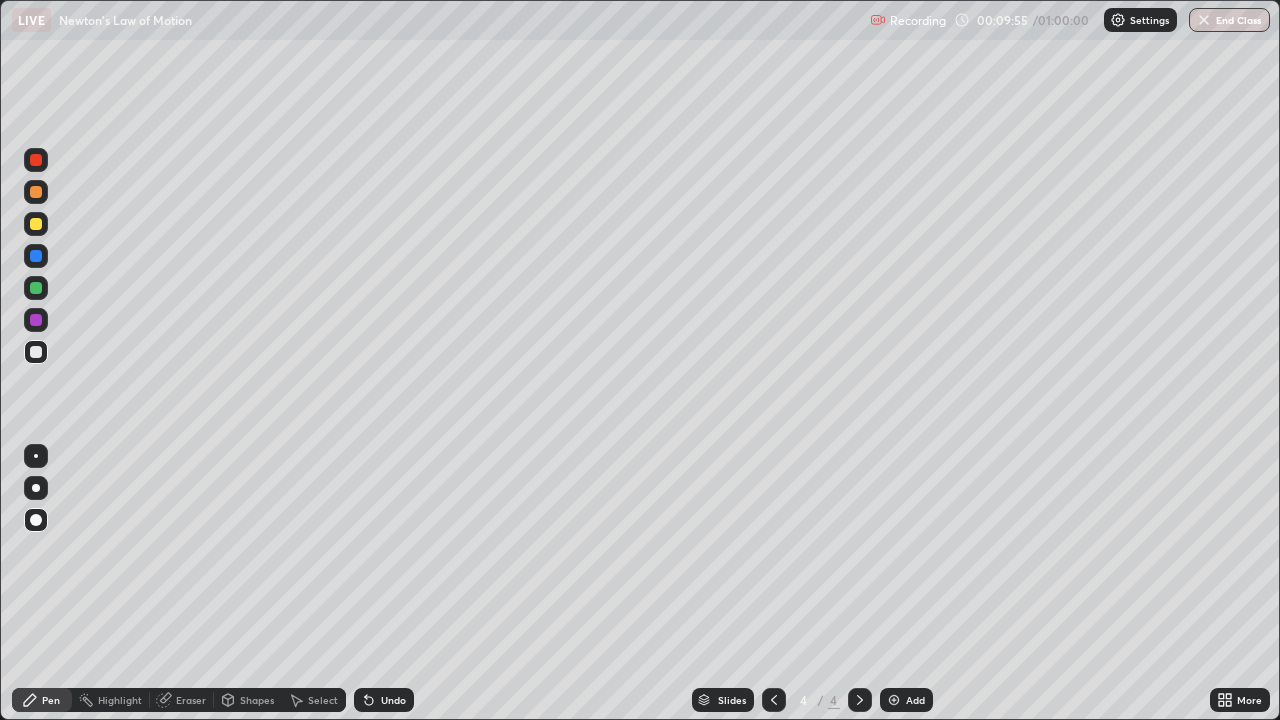 click on "Eraser" at bounding box center [182, 700] 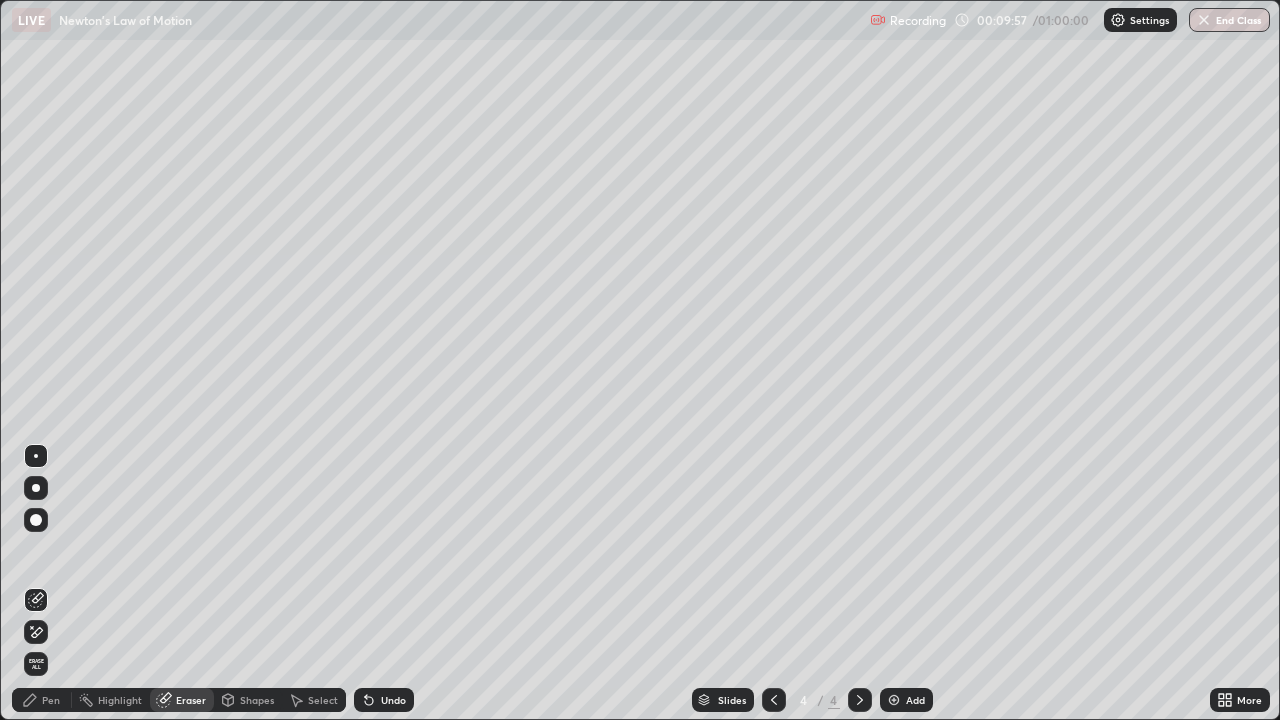 click 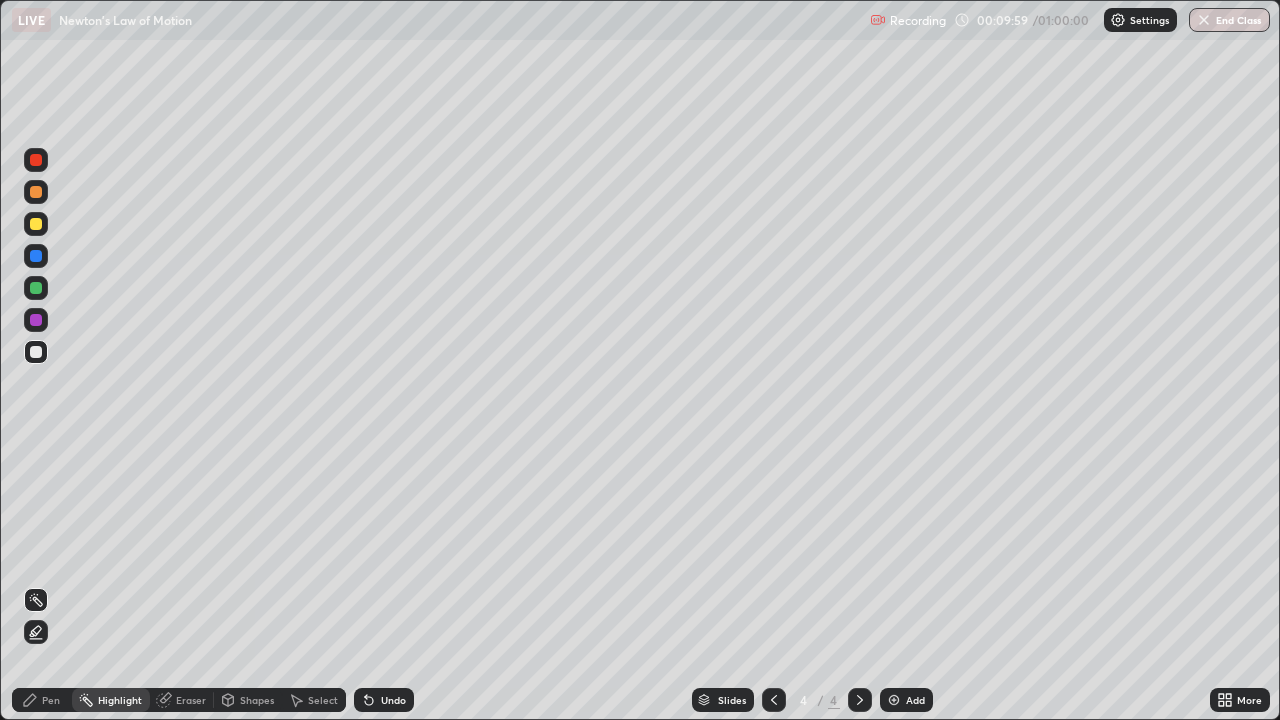 click on "Pen" at bounding box center [51, 700] 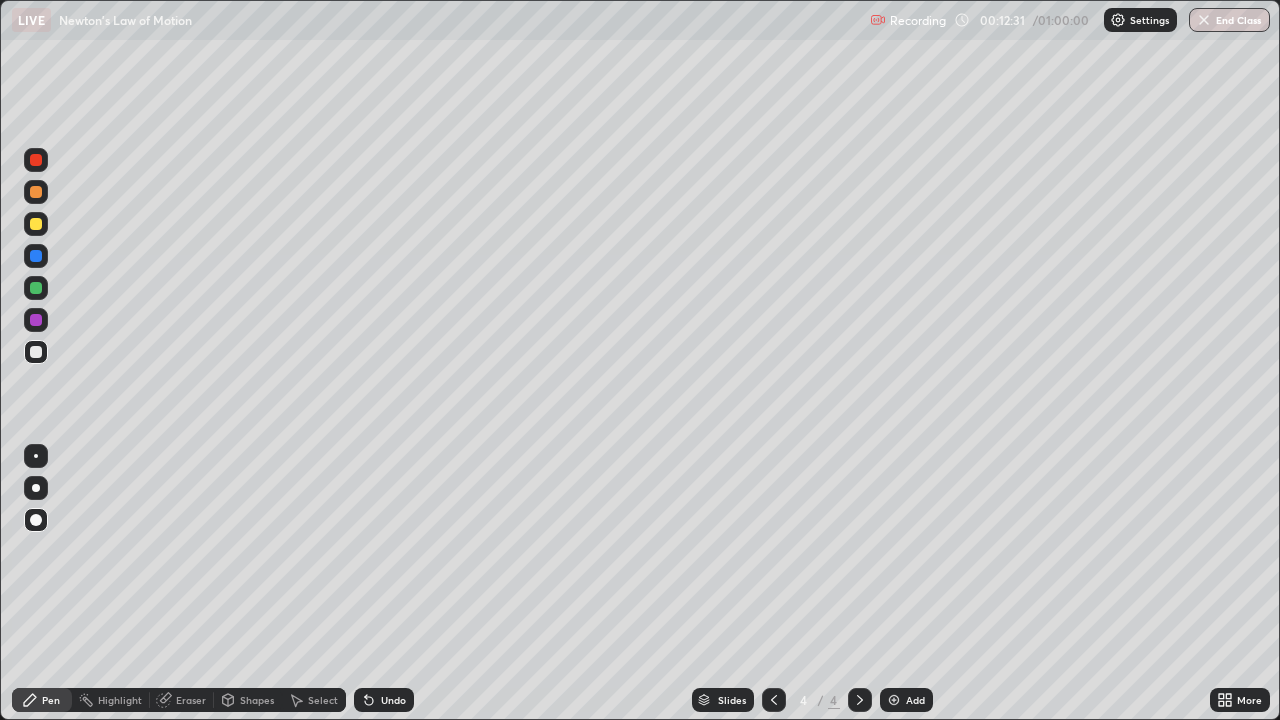 click on "Add" at bounding box center (906, 700) 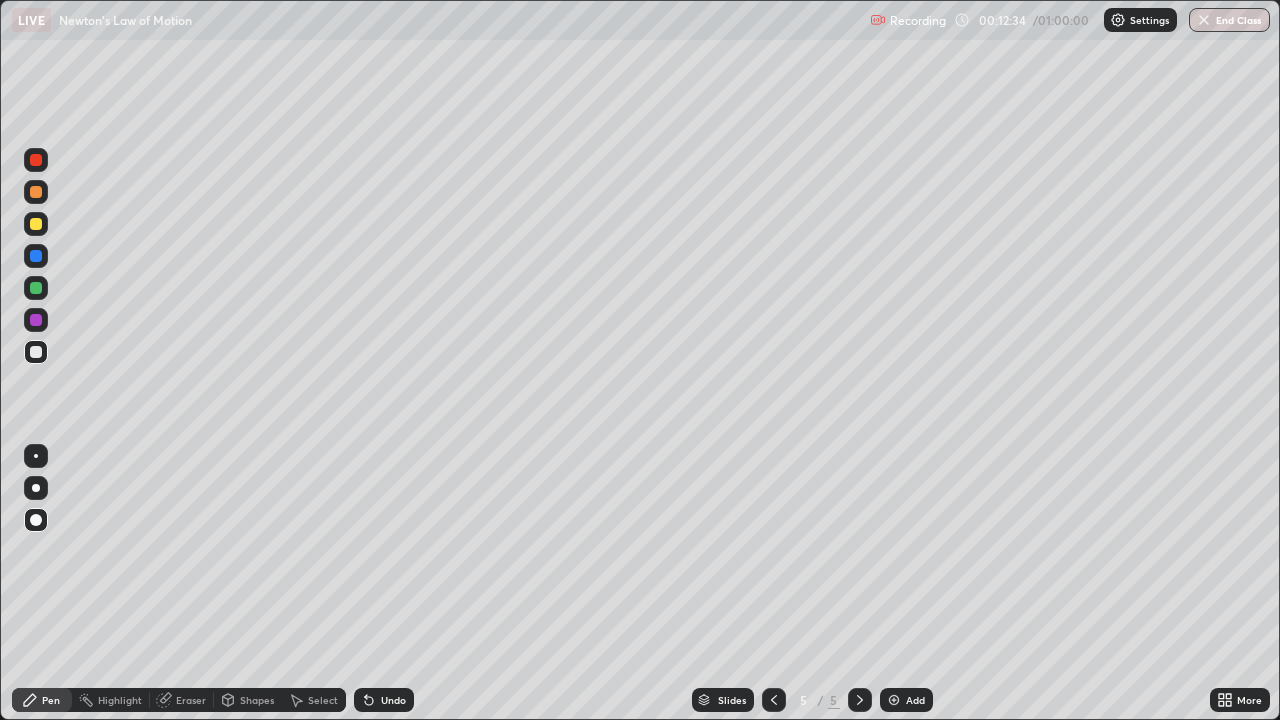 click 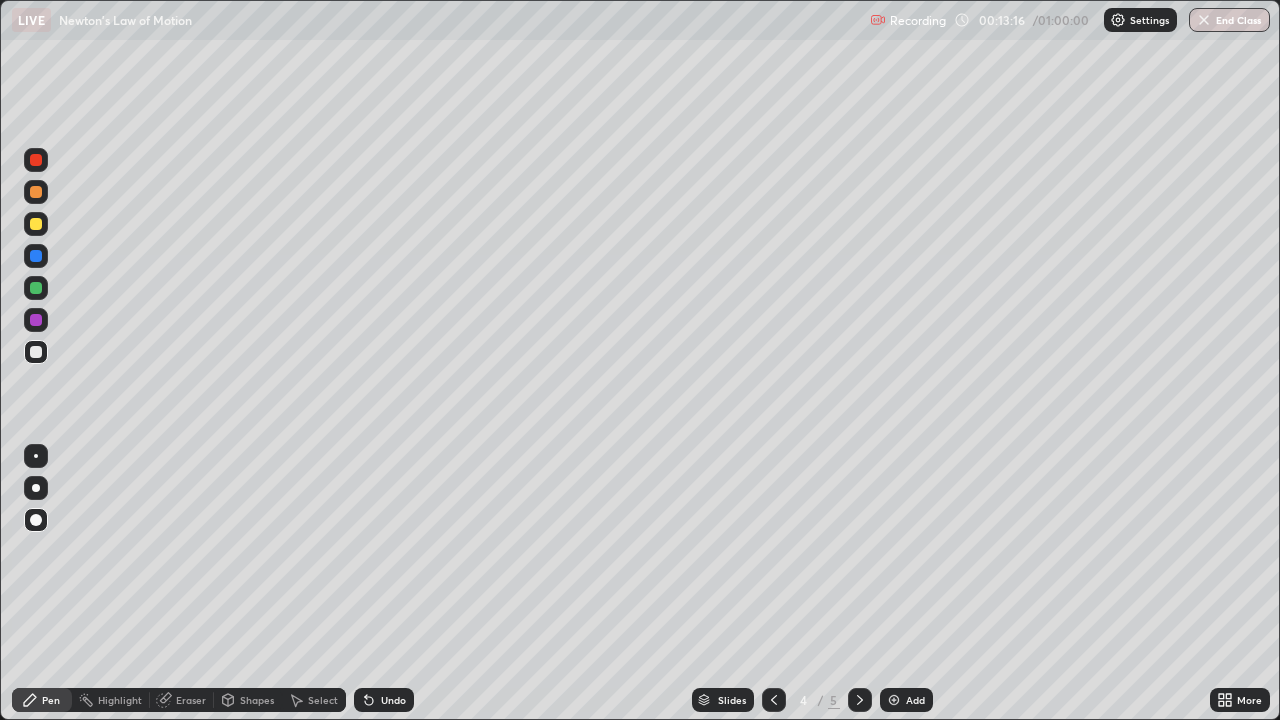 click on "Add" at bounding box center (915, 700) 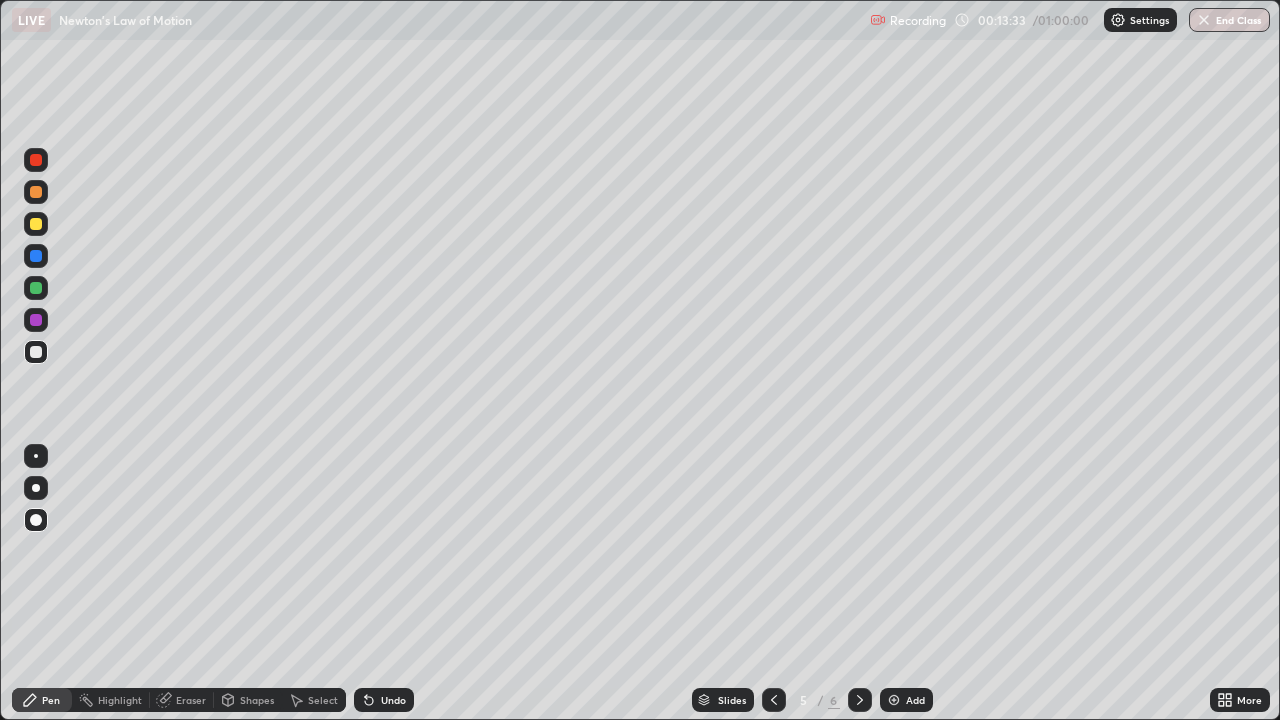 click on "Eraser" at bounding box center (191, 700) 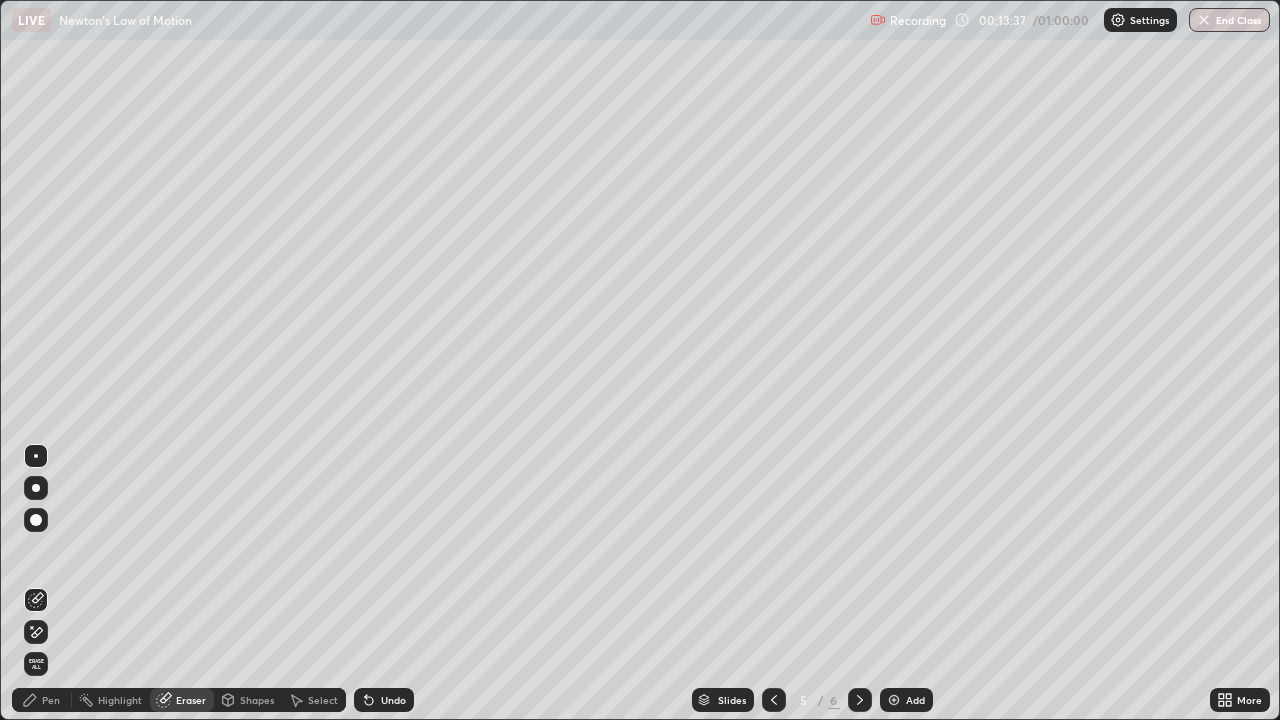 click on "Pen" at bounding box center (51, 700) 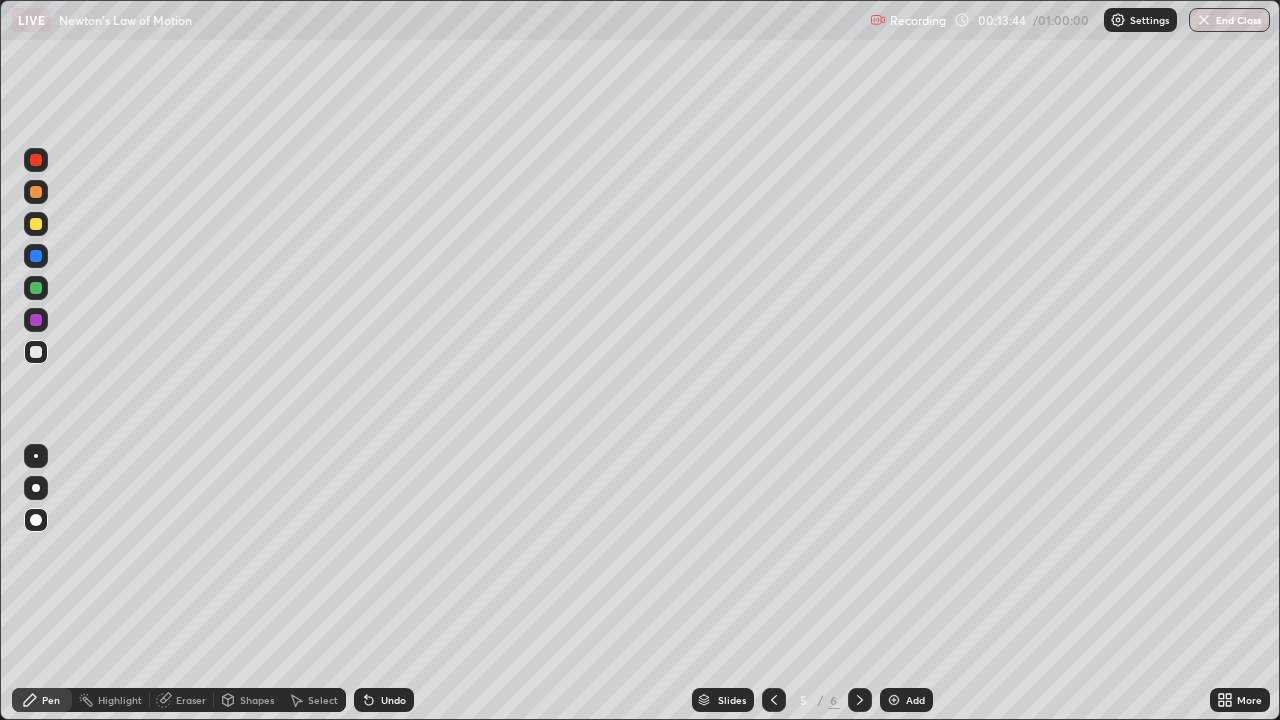 click on "Undo" at bounding box center (393, 700) 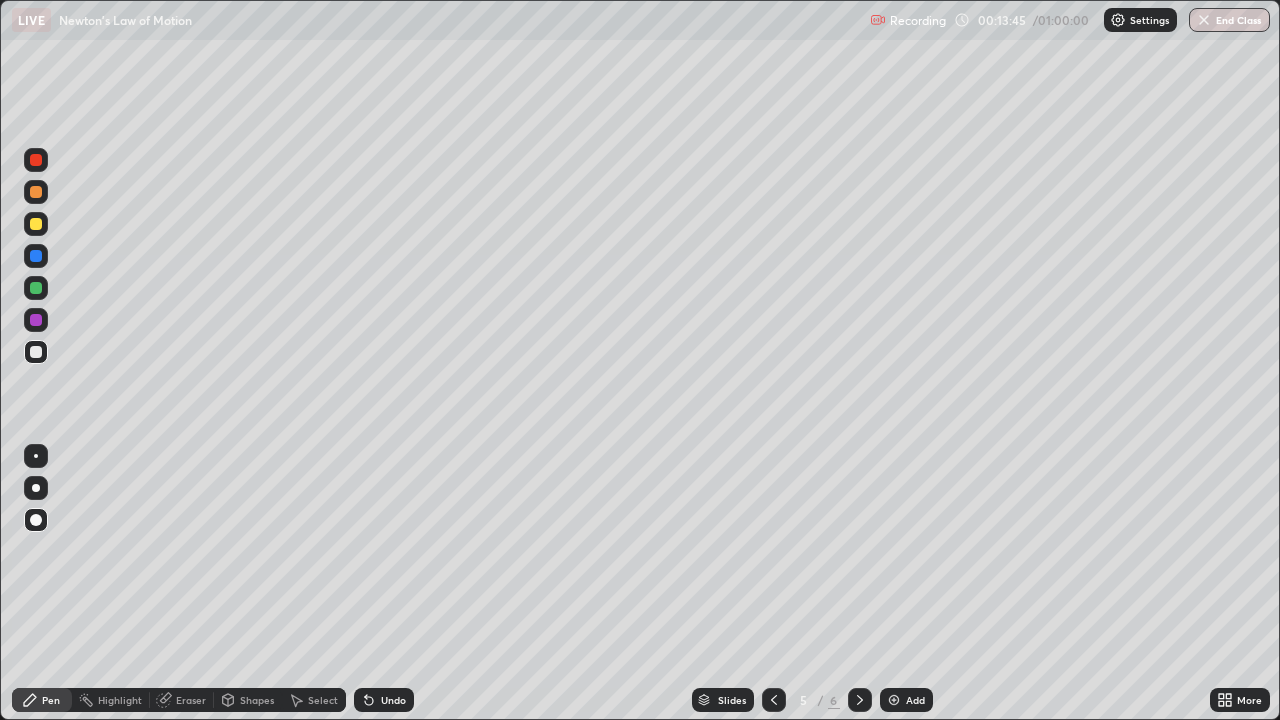 click on "Pen" at bounding box center (51, 700) 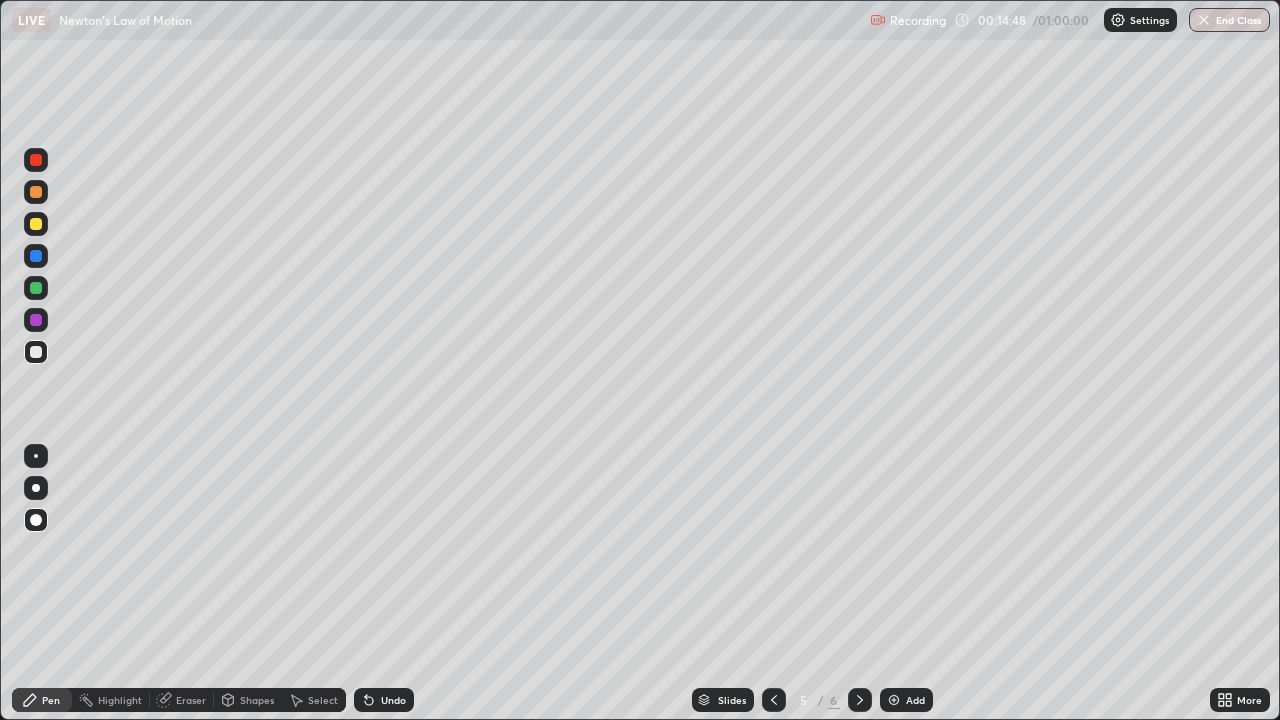 click on "Eraser" at bounding box center [182, 700] 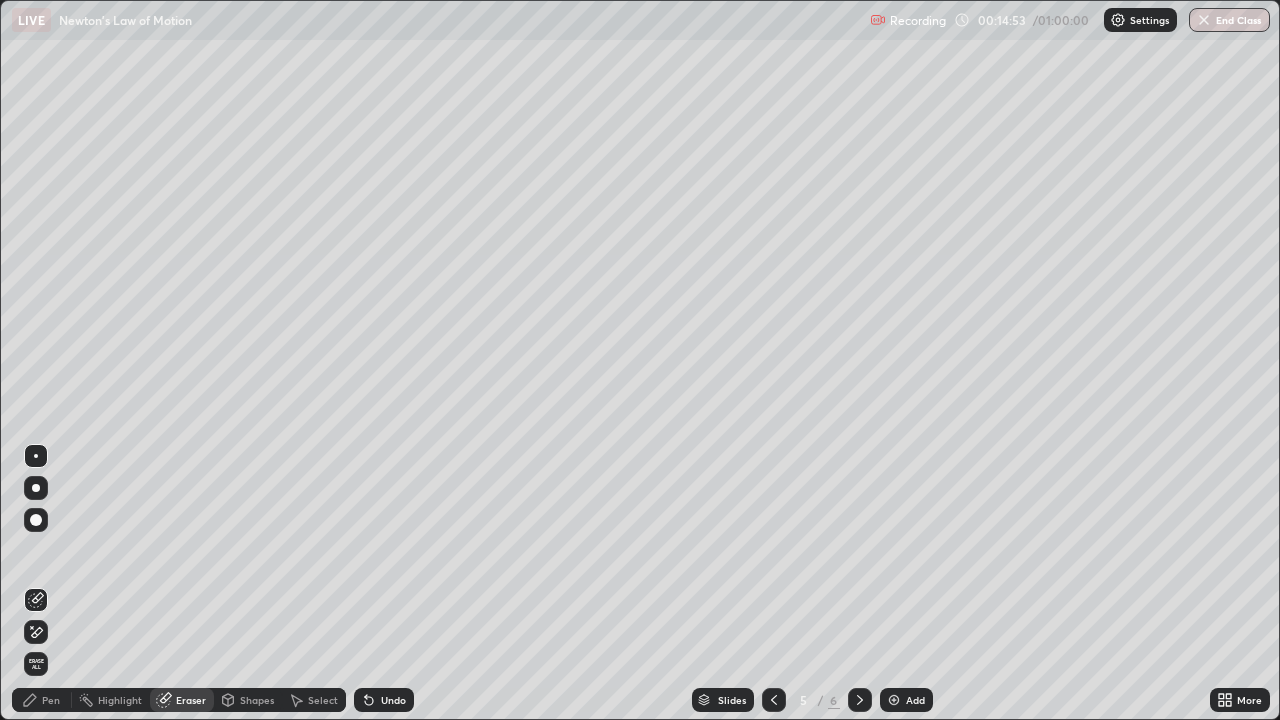 click on "Pen" at bounding box center [42, 700] 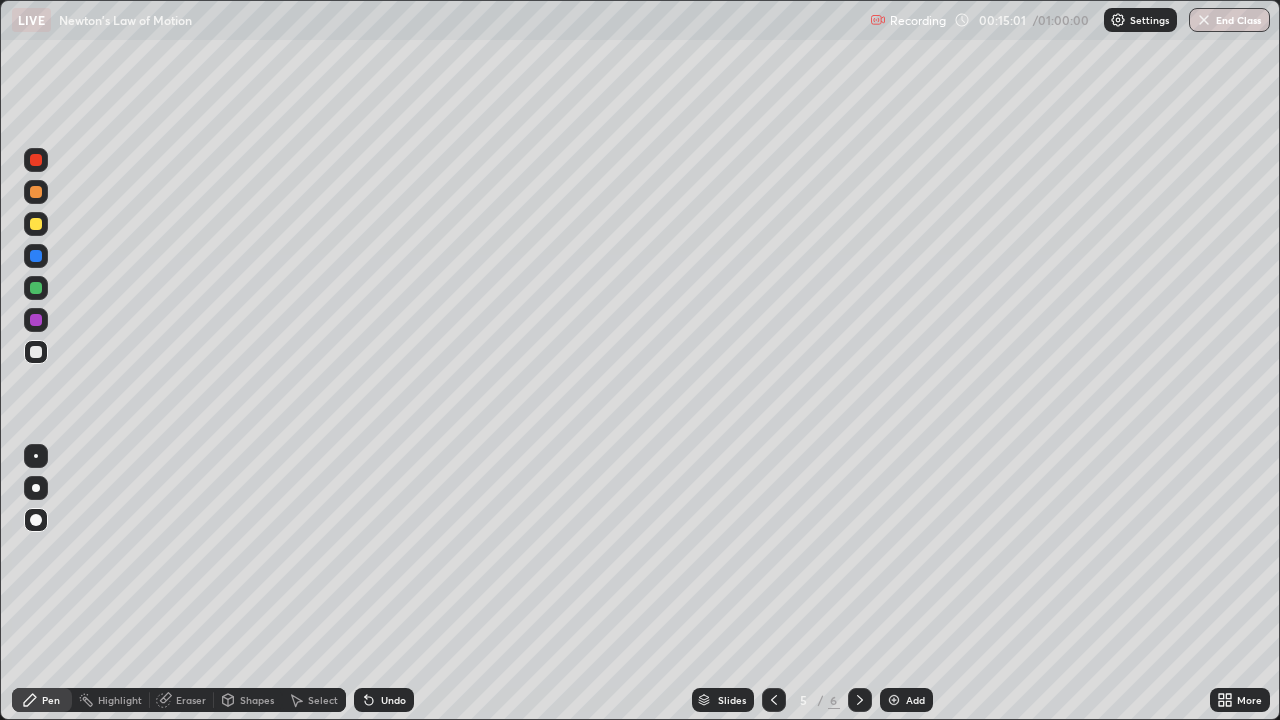 click on "Undo" at bounding box center (393, 700) 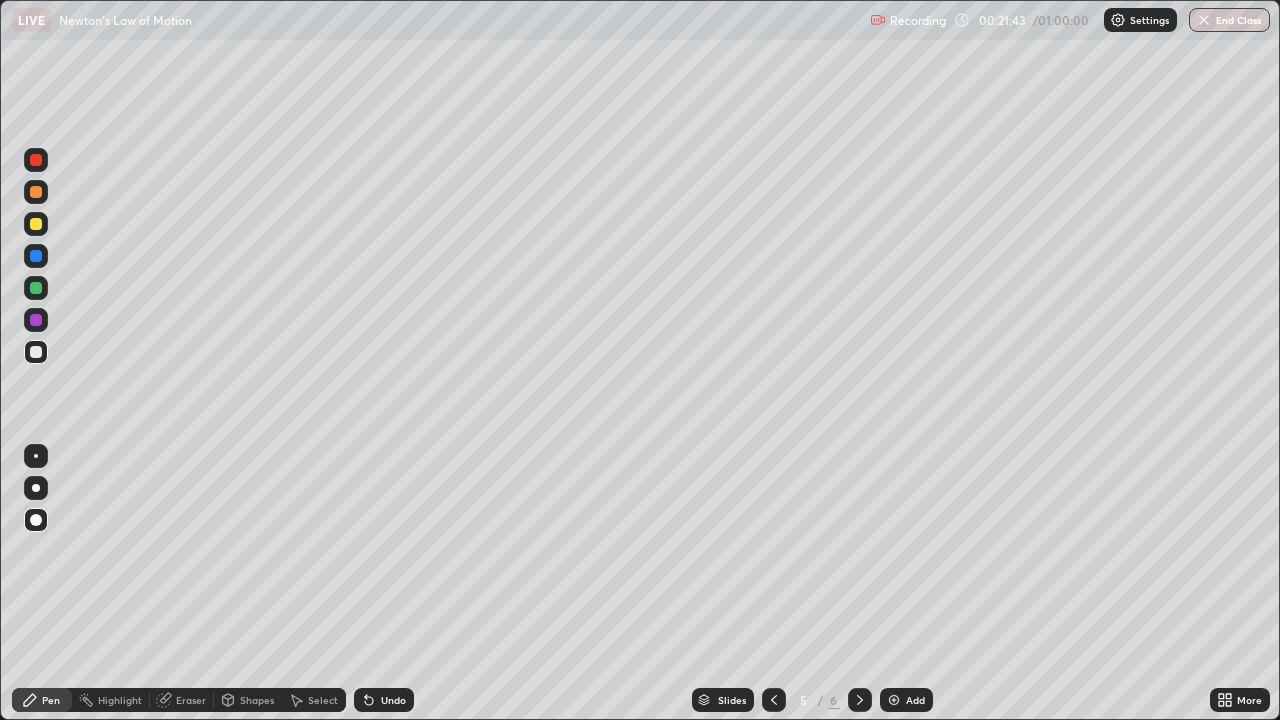 click on "Add" at bounding box center [915, 700] 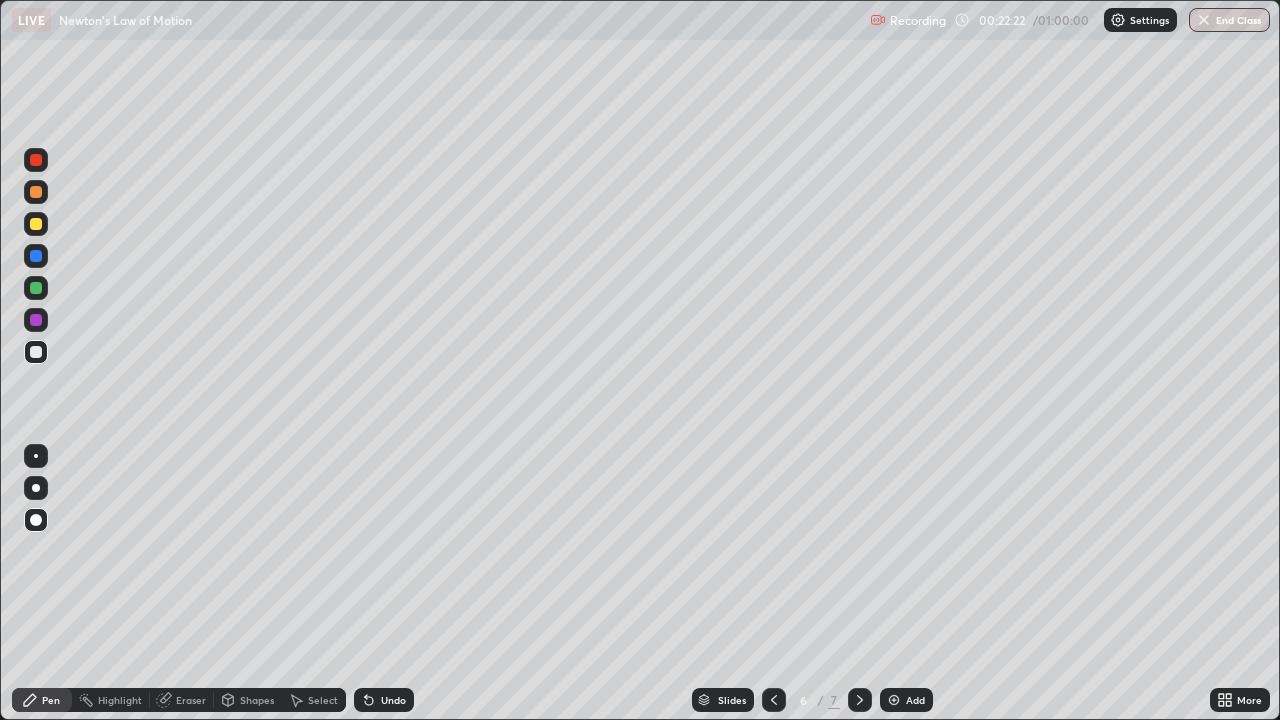 click at bounding box center (36, 224) 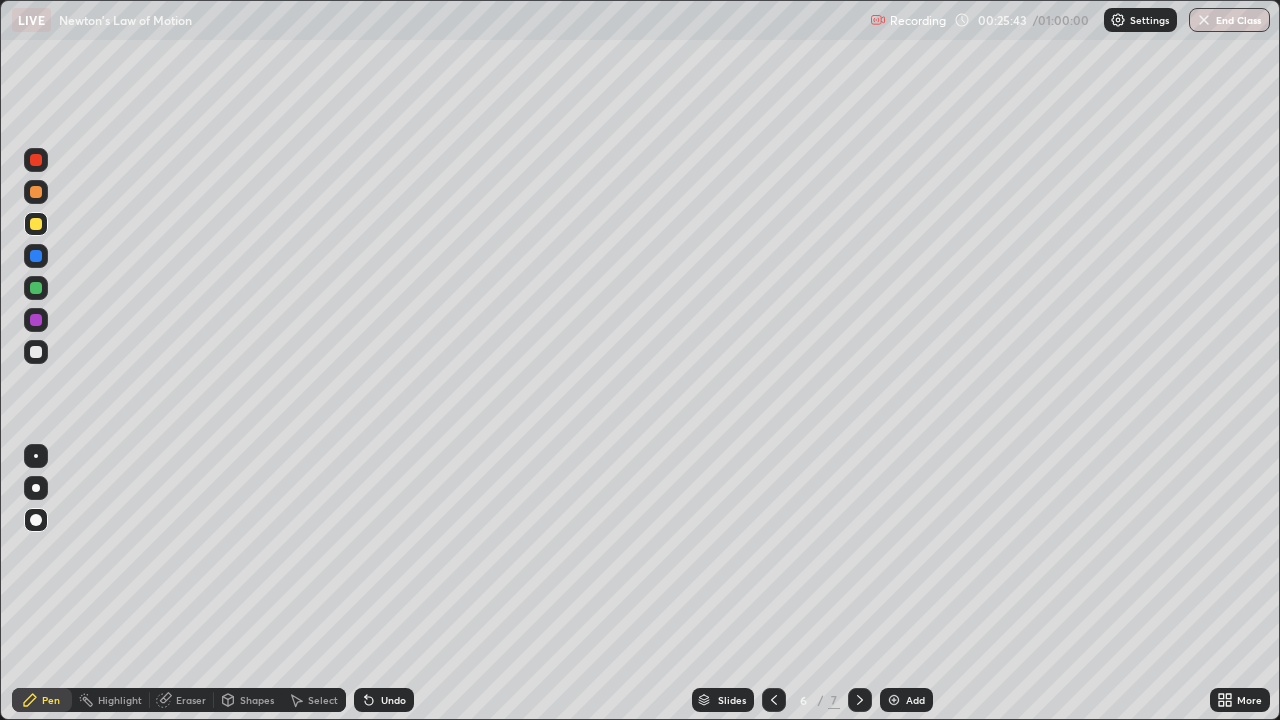 click at bounding box center (36, 288) 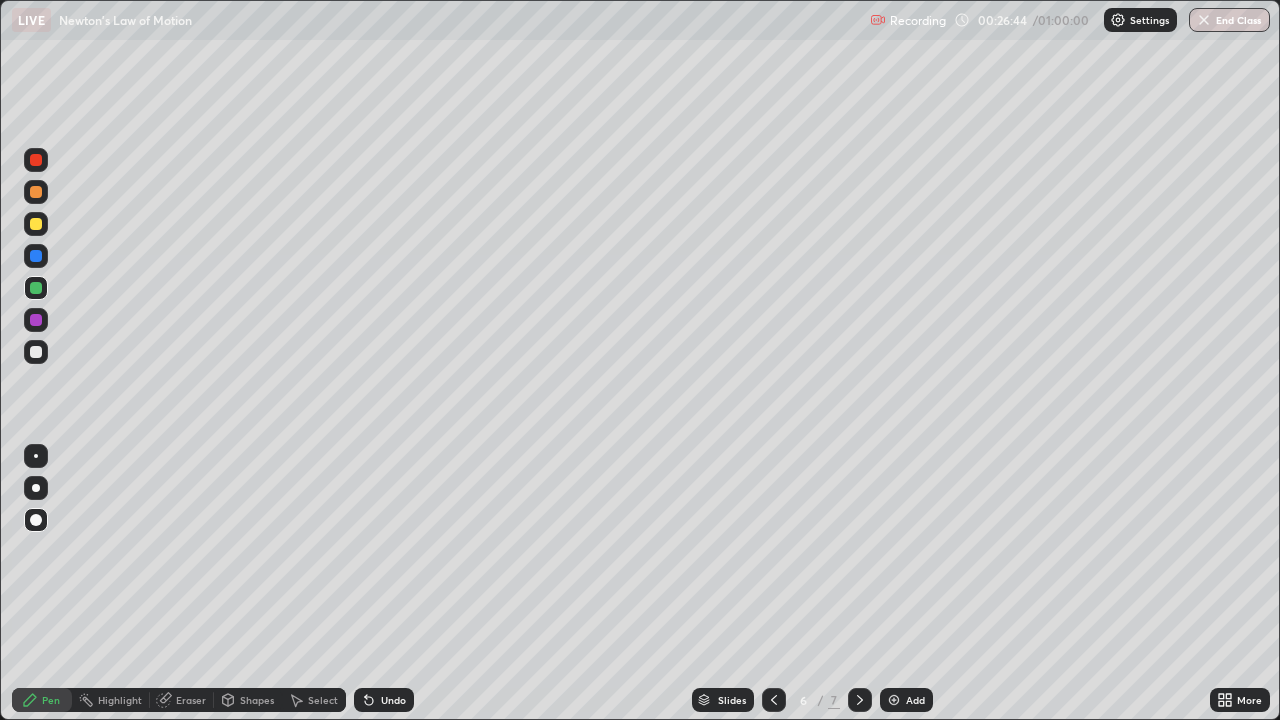 click on "Eraser" at bounding box center (182, 700) 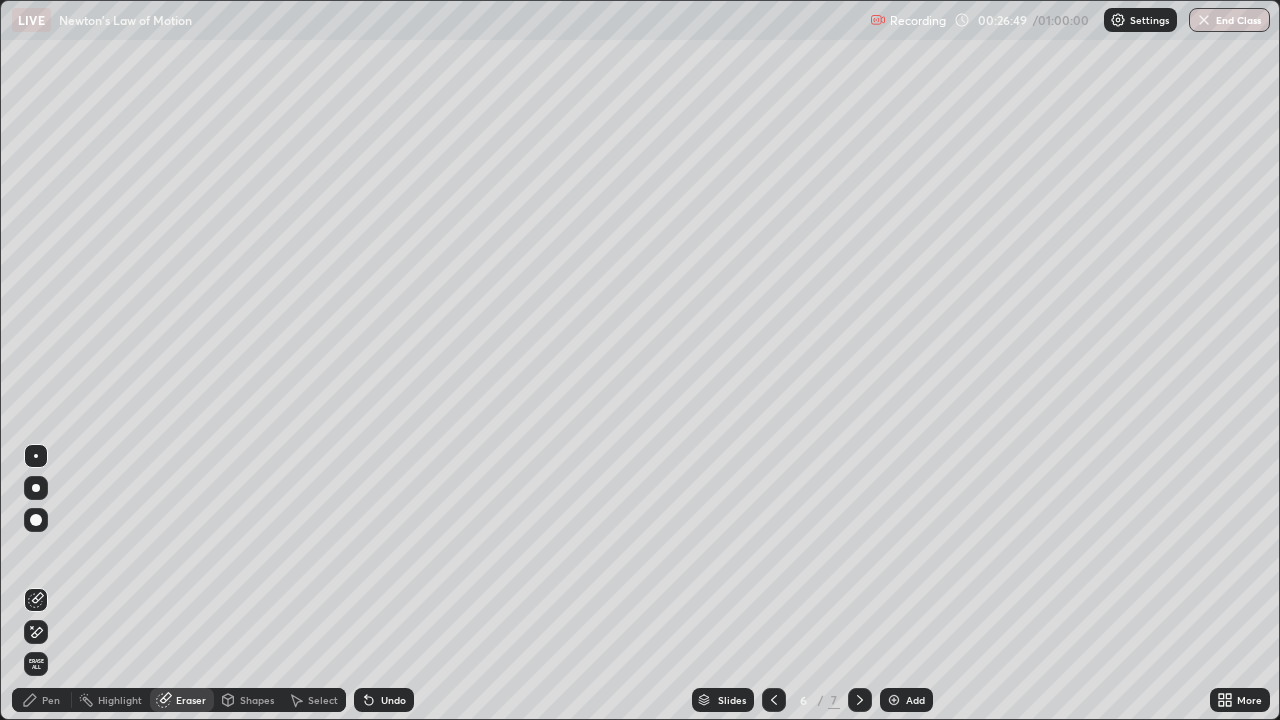 click on "Pen" at bounding box center (51, 700) 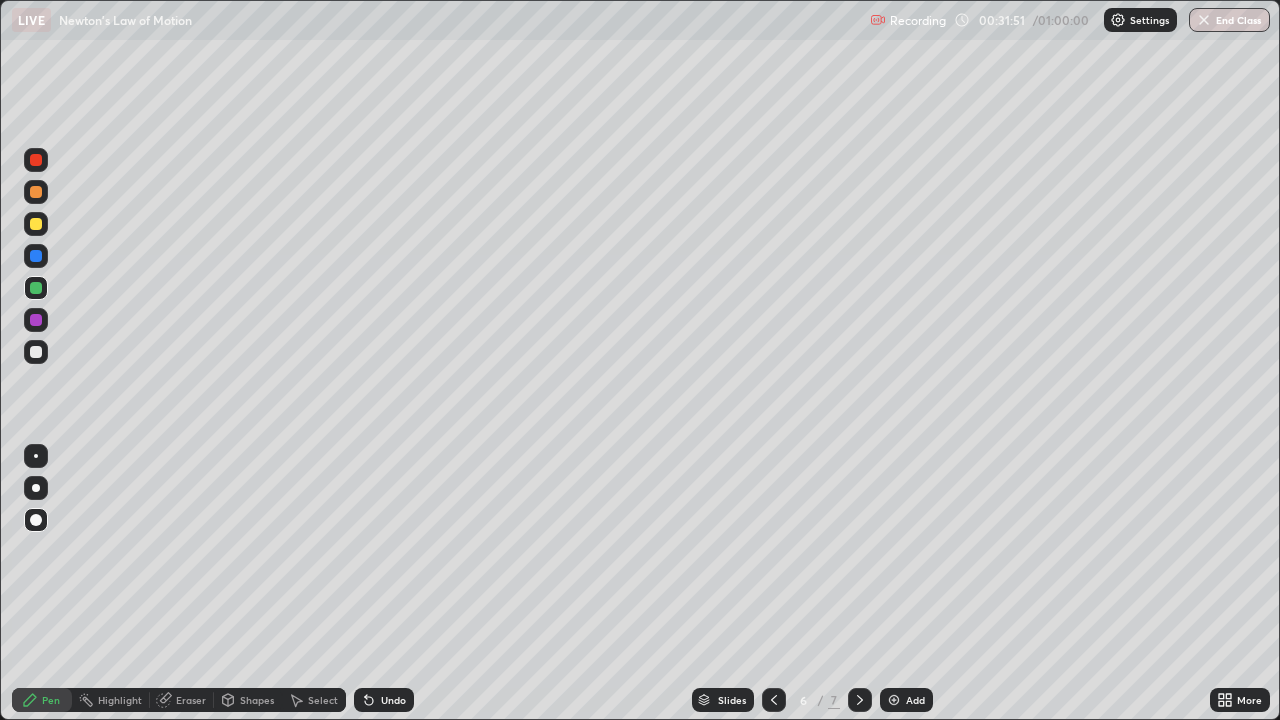 click on "Add" at bounding box center [915, 700] 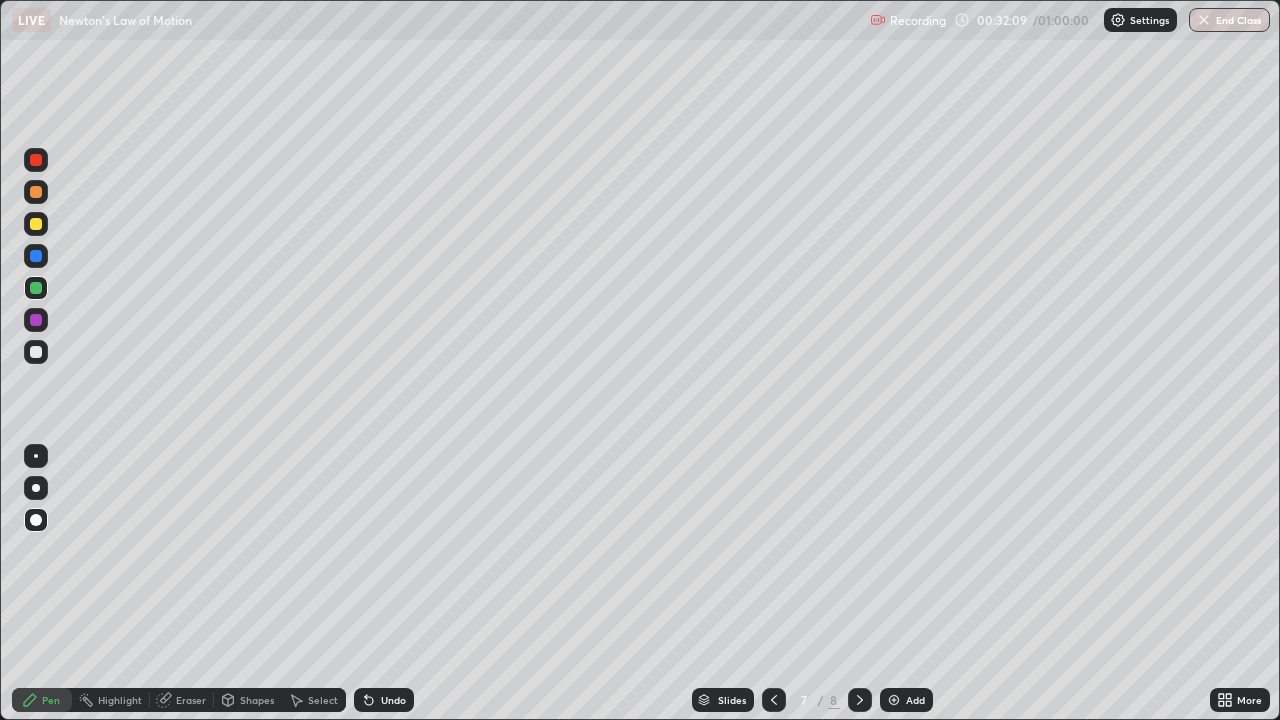click at bounding box center [36, 256] 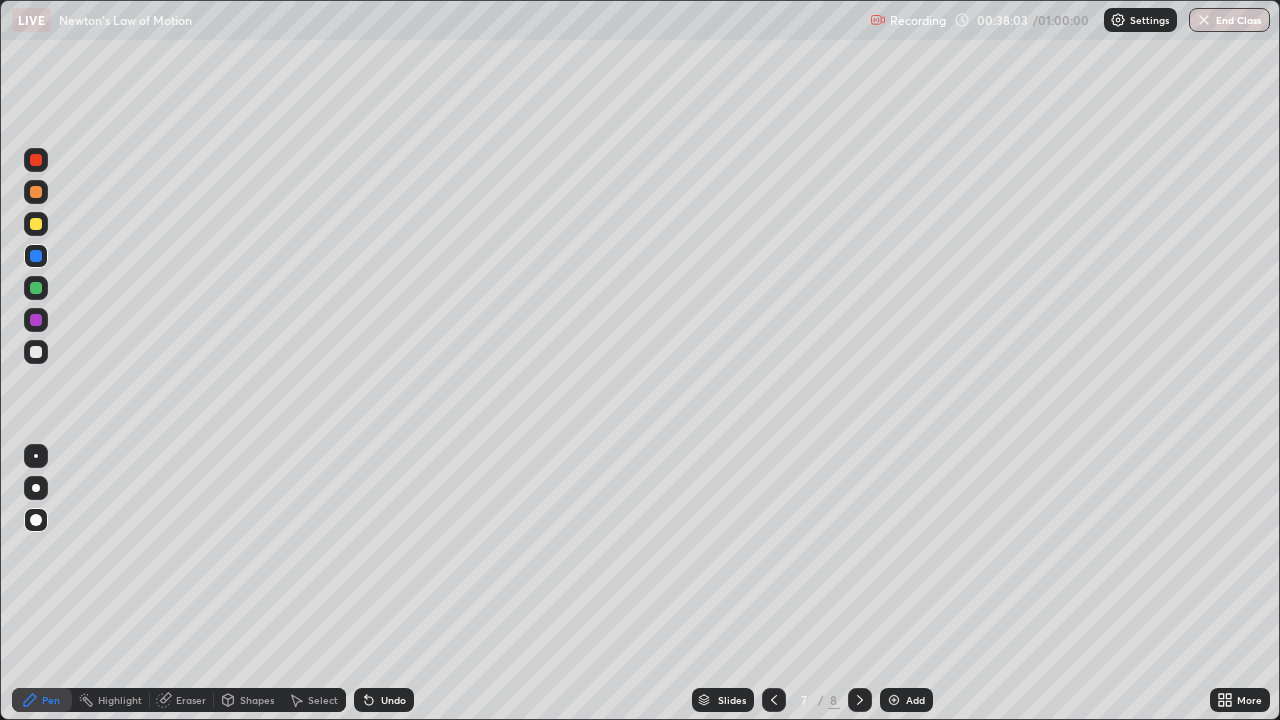 click 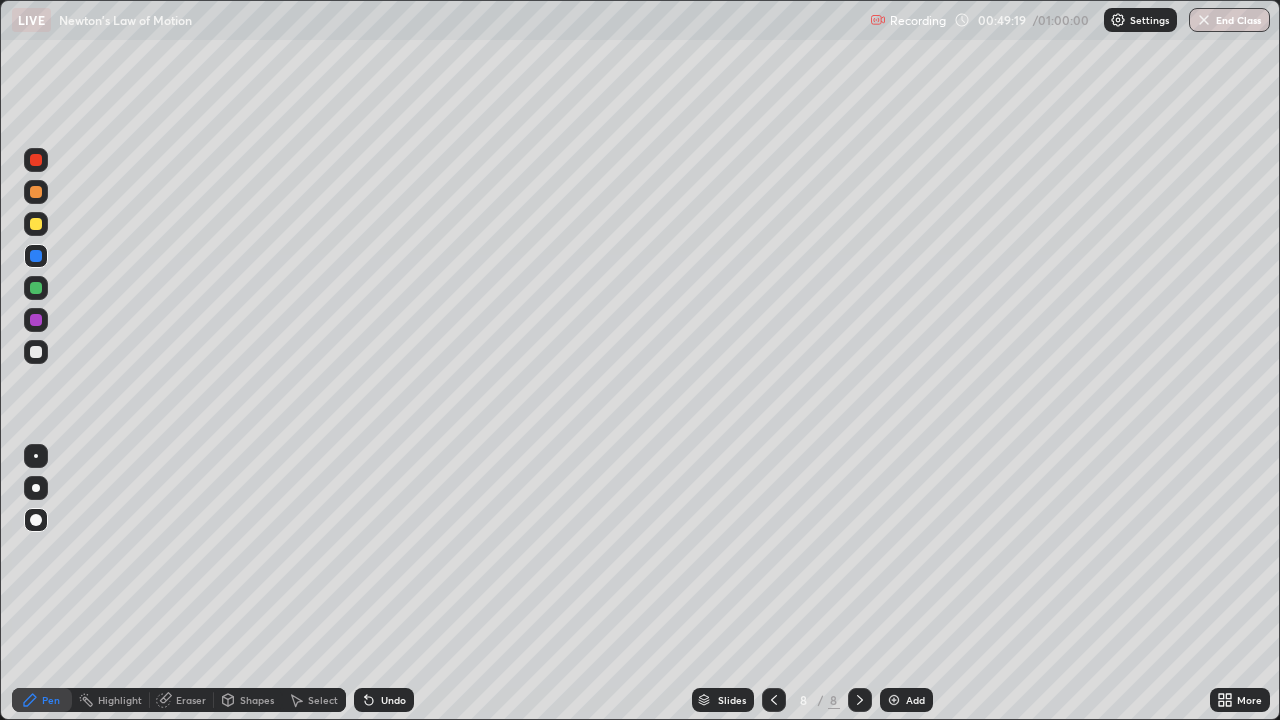 click on "End Class" at bounding box center (1229, 20) 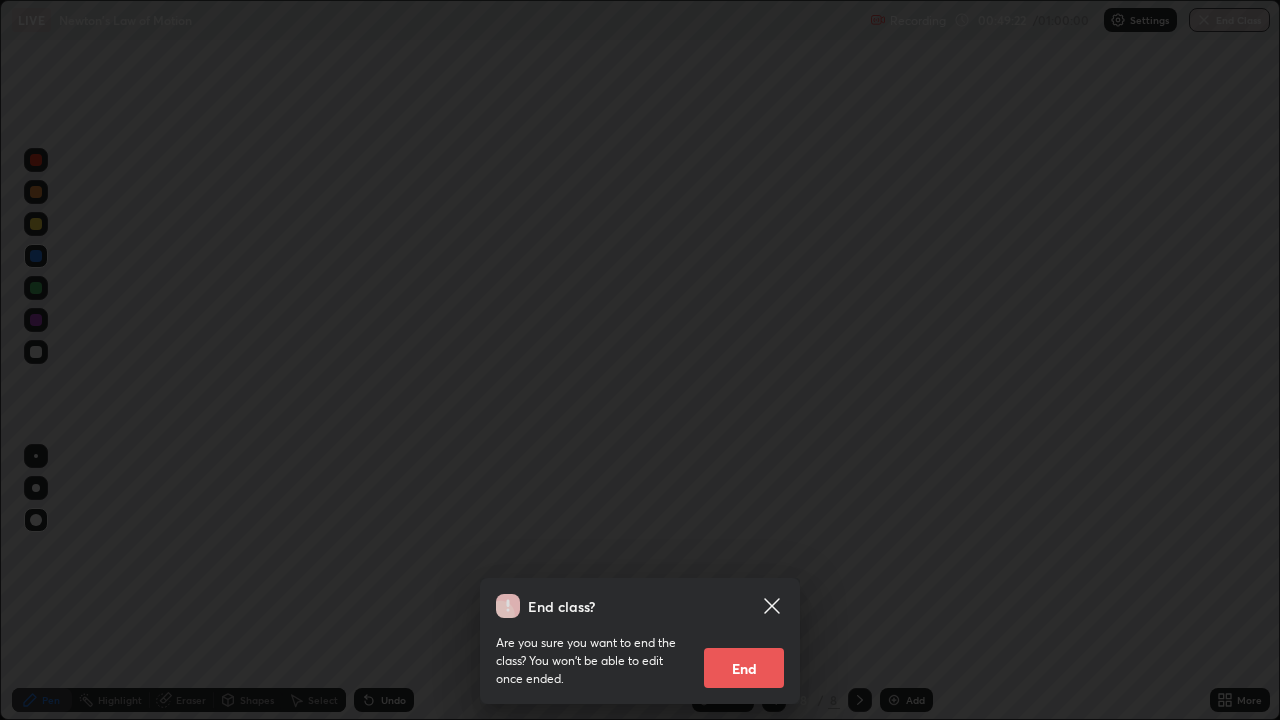 click on "End" at bounding box center [744, 668] 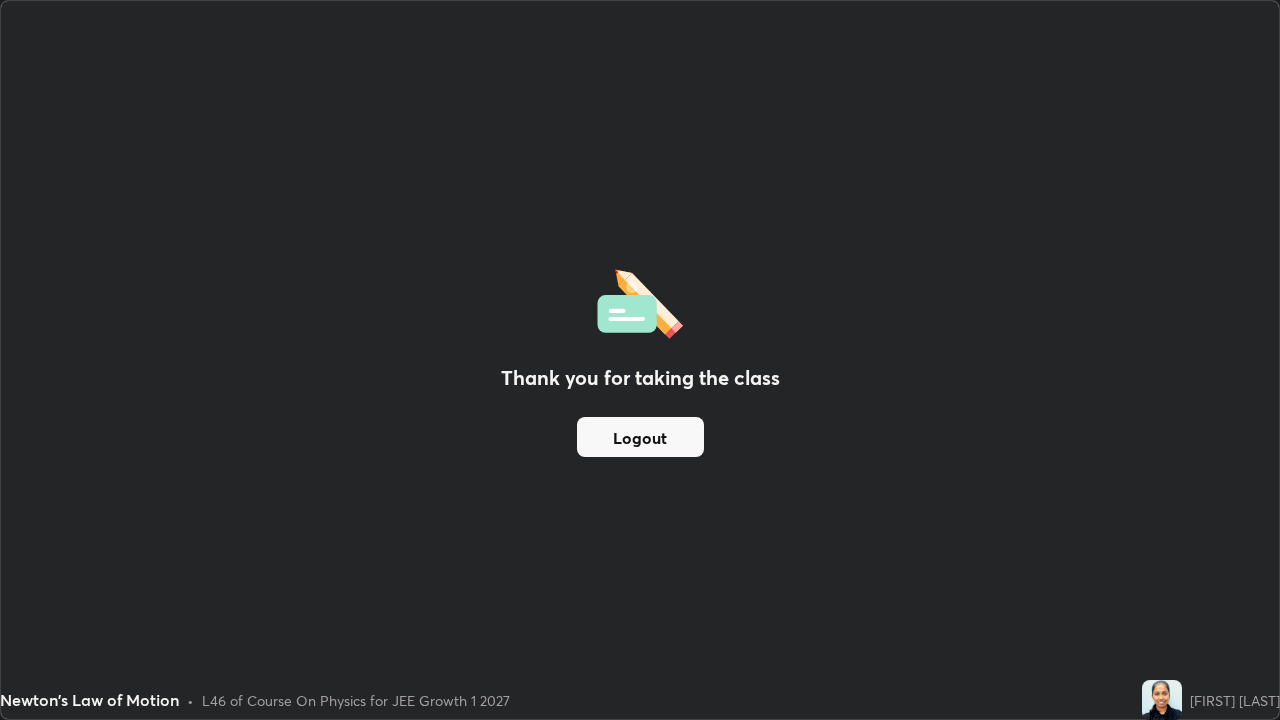 click on "Logout" at bounding box center [640, 437] 